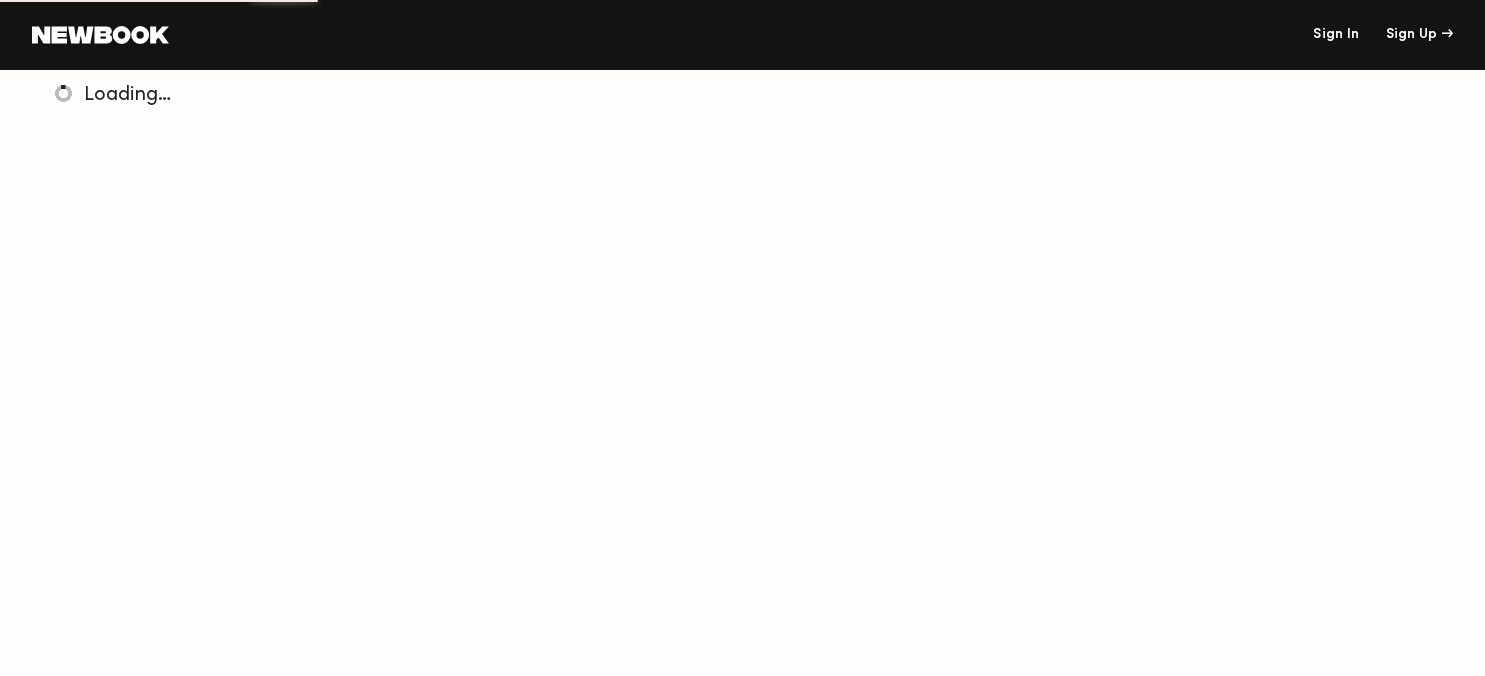 scroll, scrollTop: 0, scrollLeft: 0, axis: both 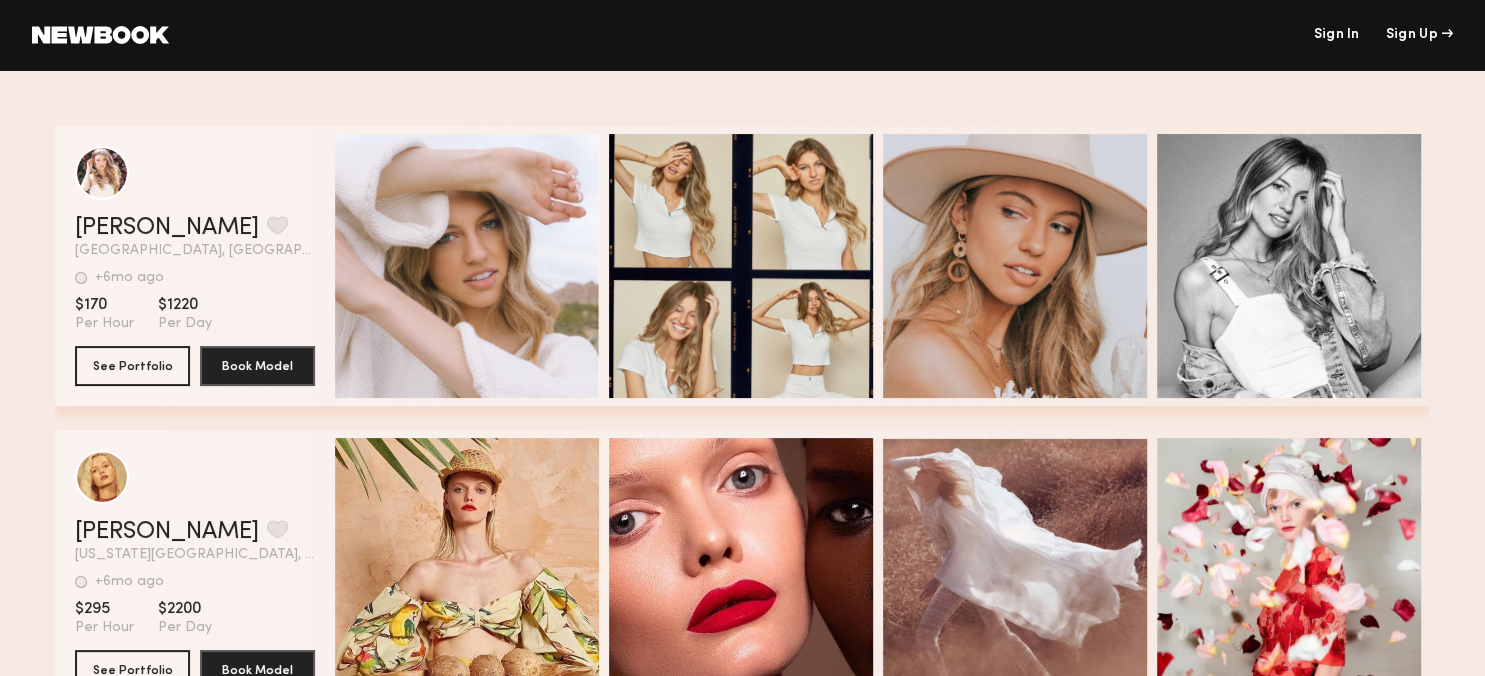 click on "Sign In" 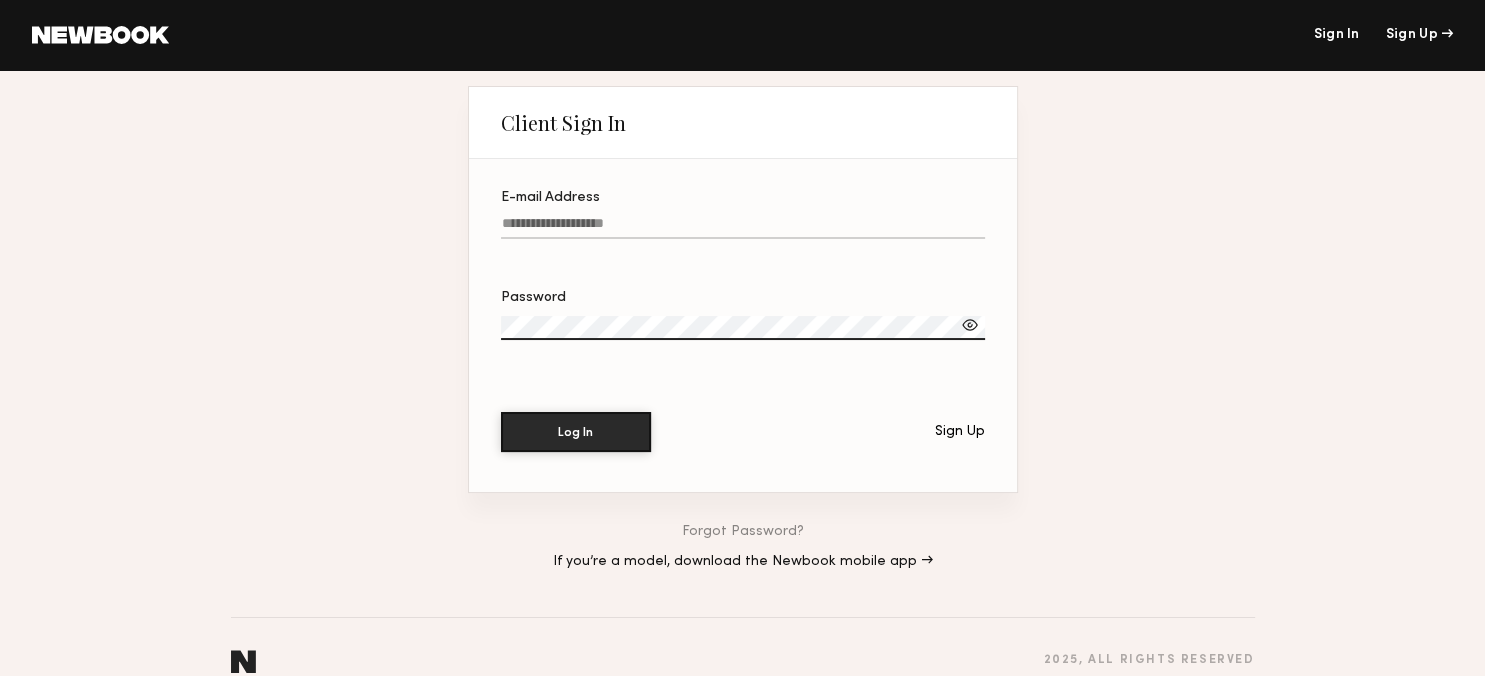 type on "**********" 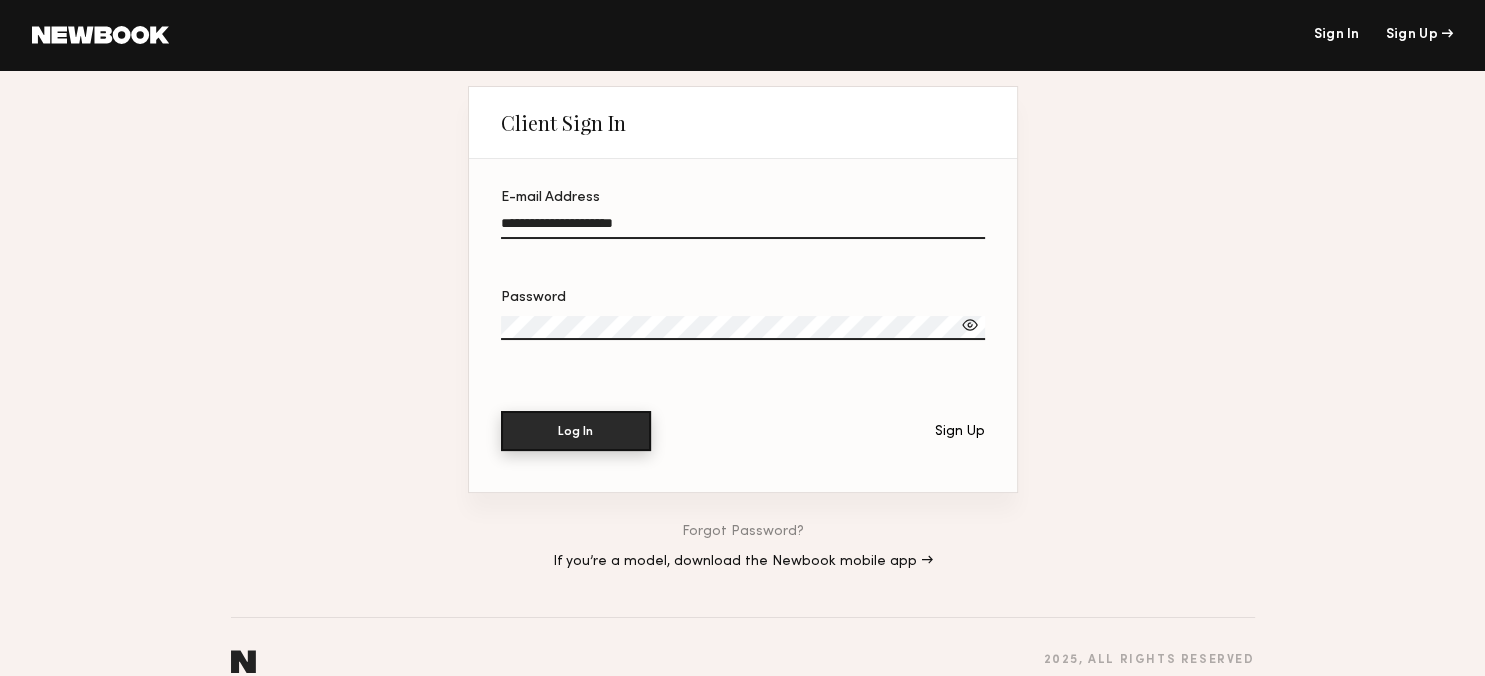 click on "Log In" 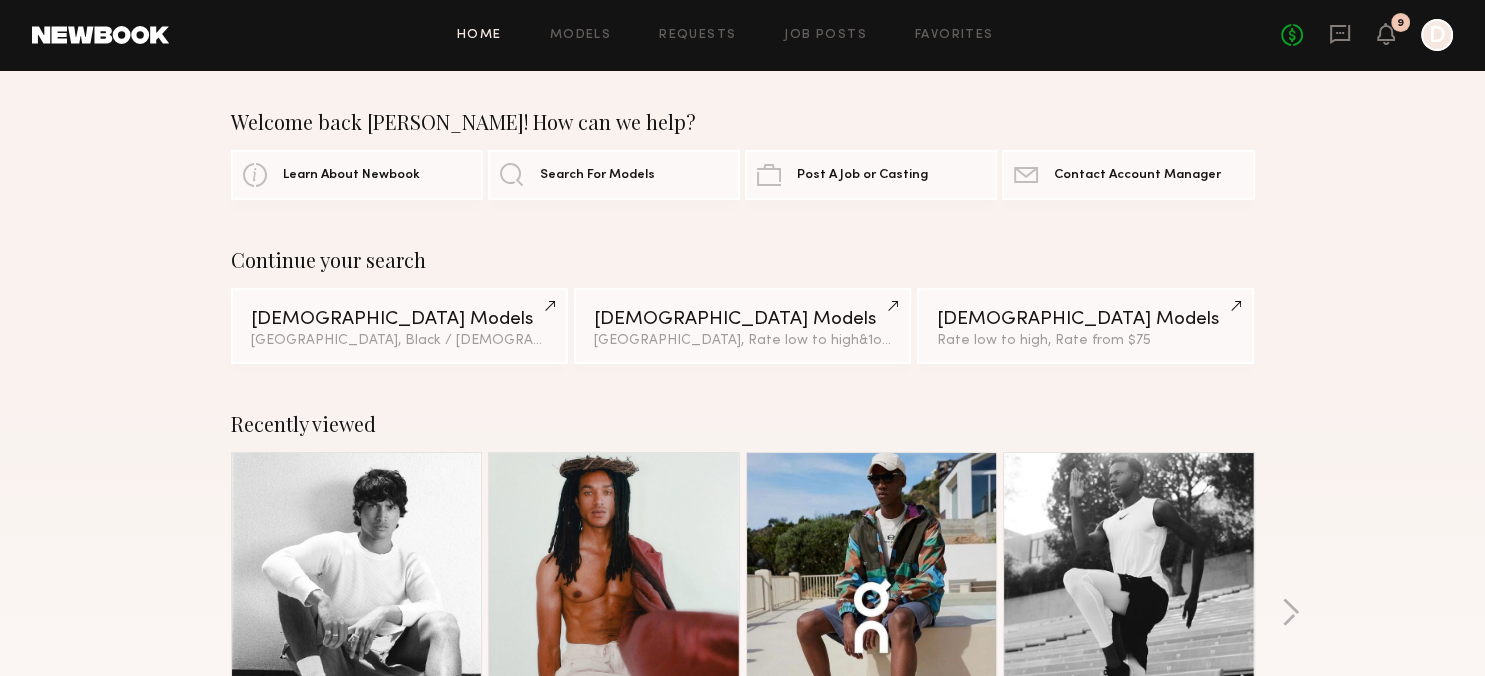 click 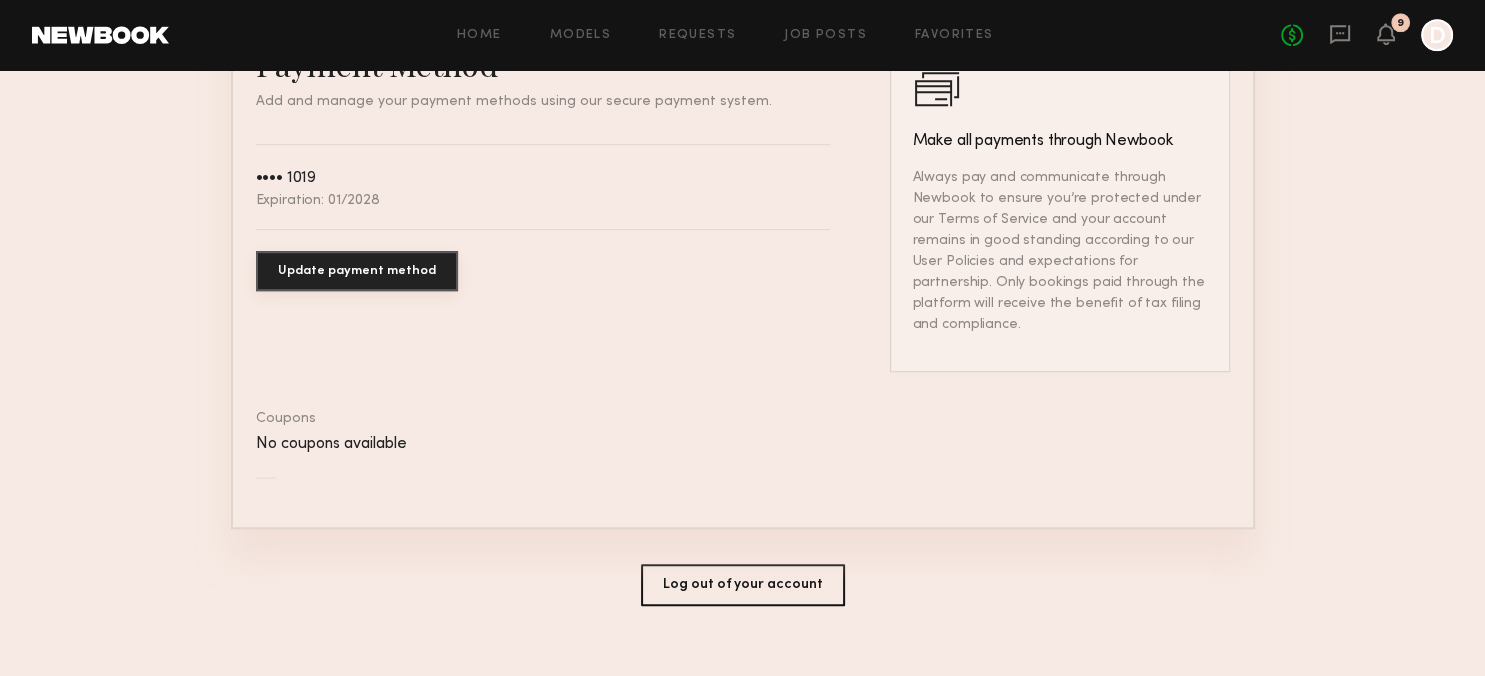 scroll, scrollTop: 0, scrollLeft: 0, axis: both 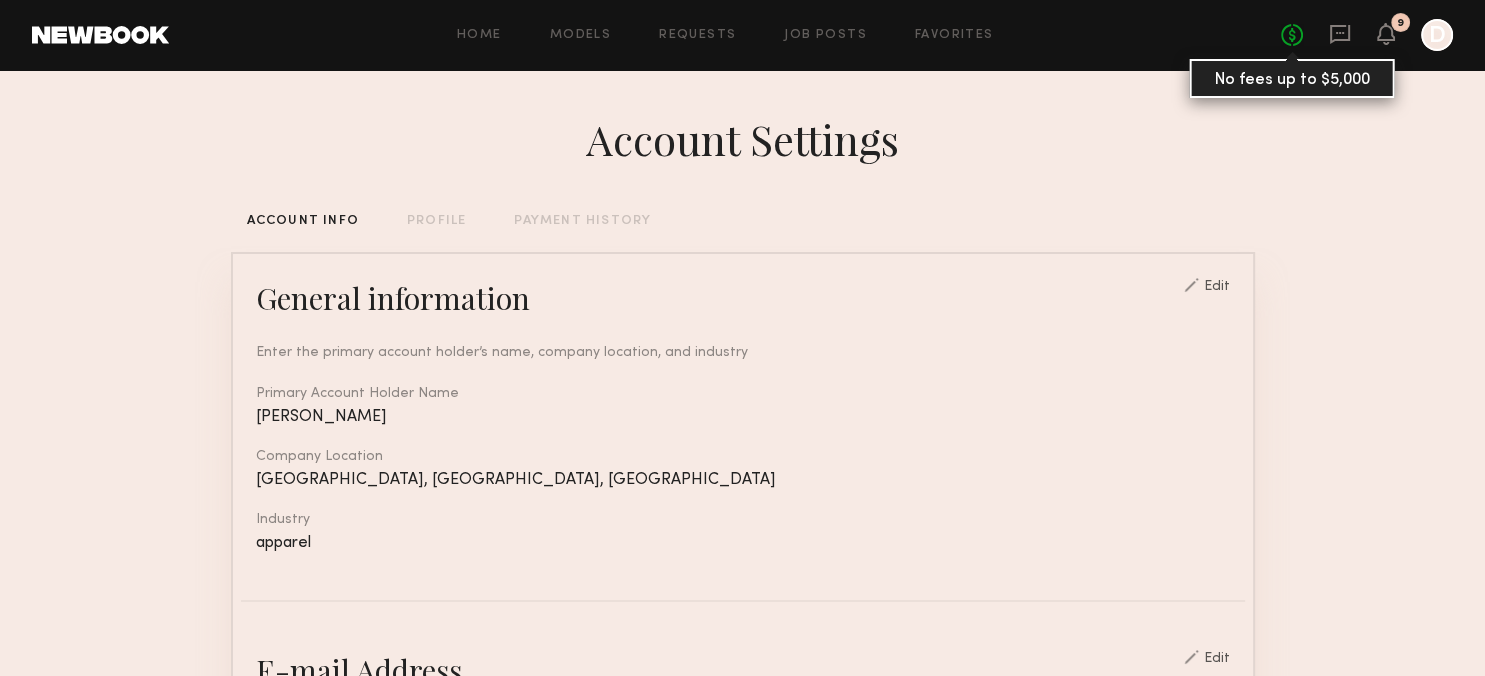 click on "No fees up to $5,000" 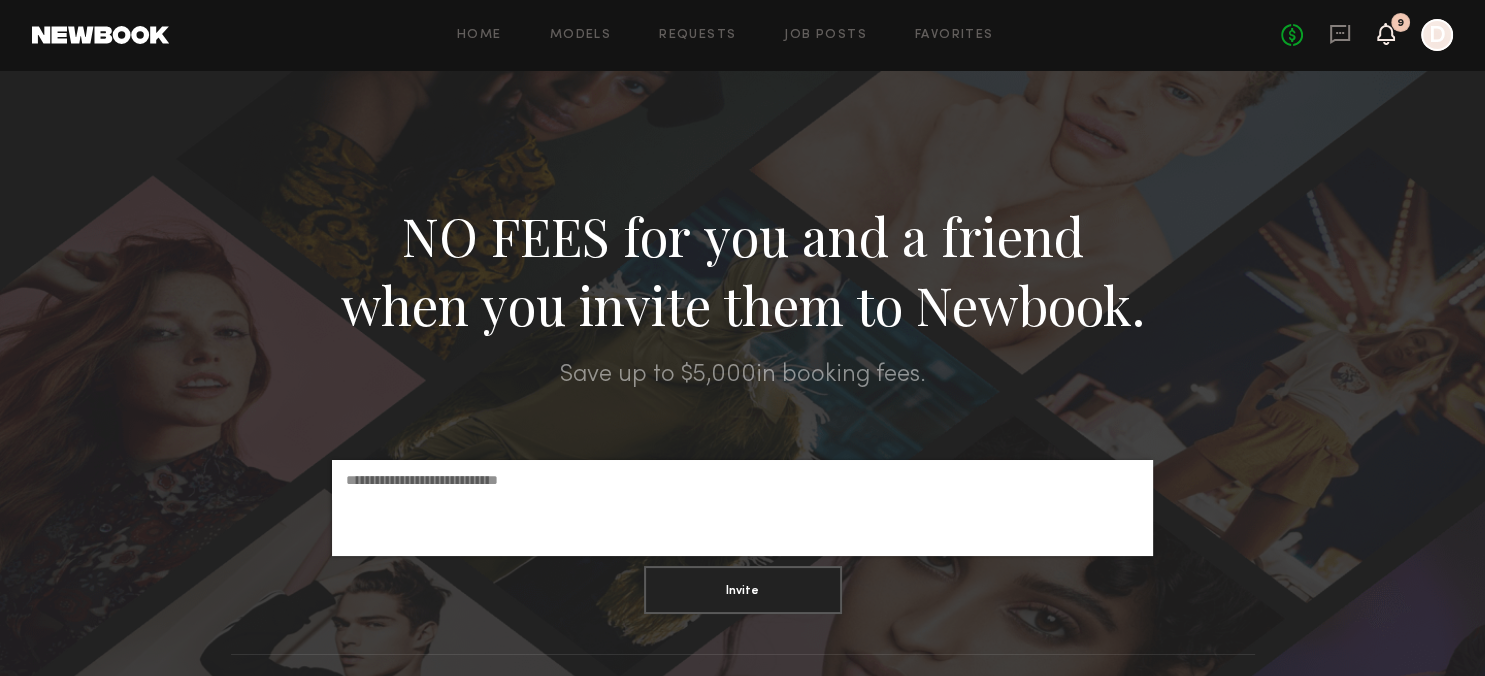 click 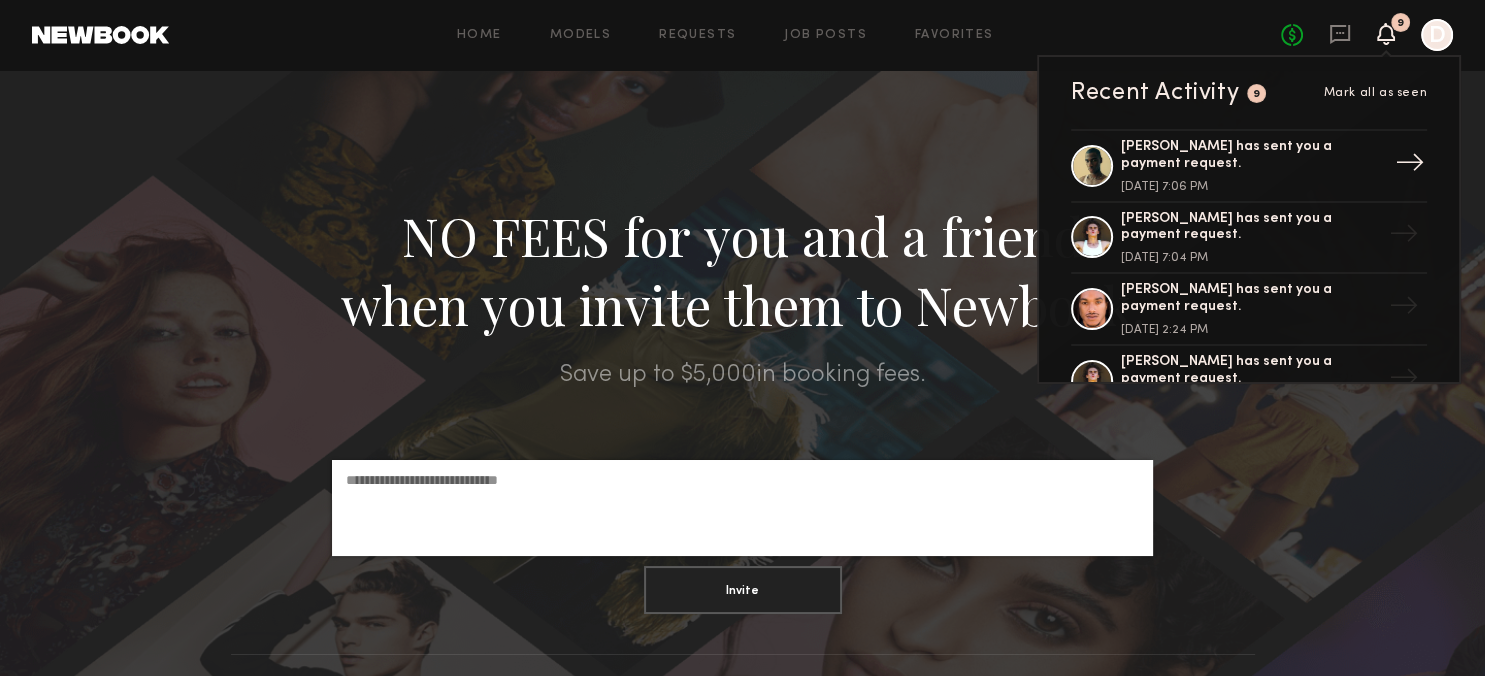 click on "[PERSON_NAME] has sent you a payment request." 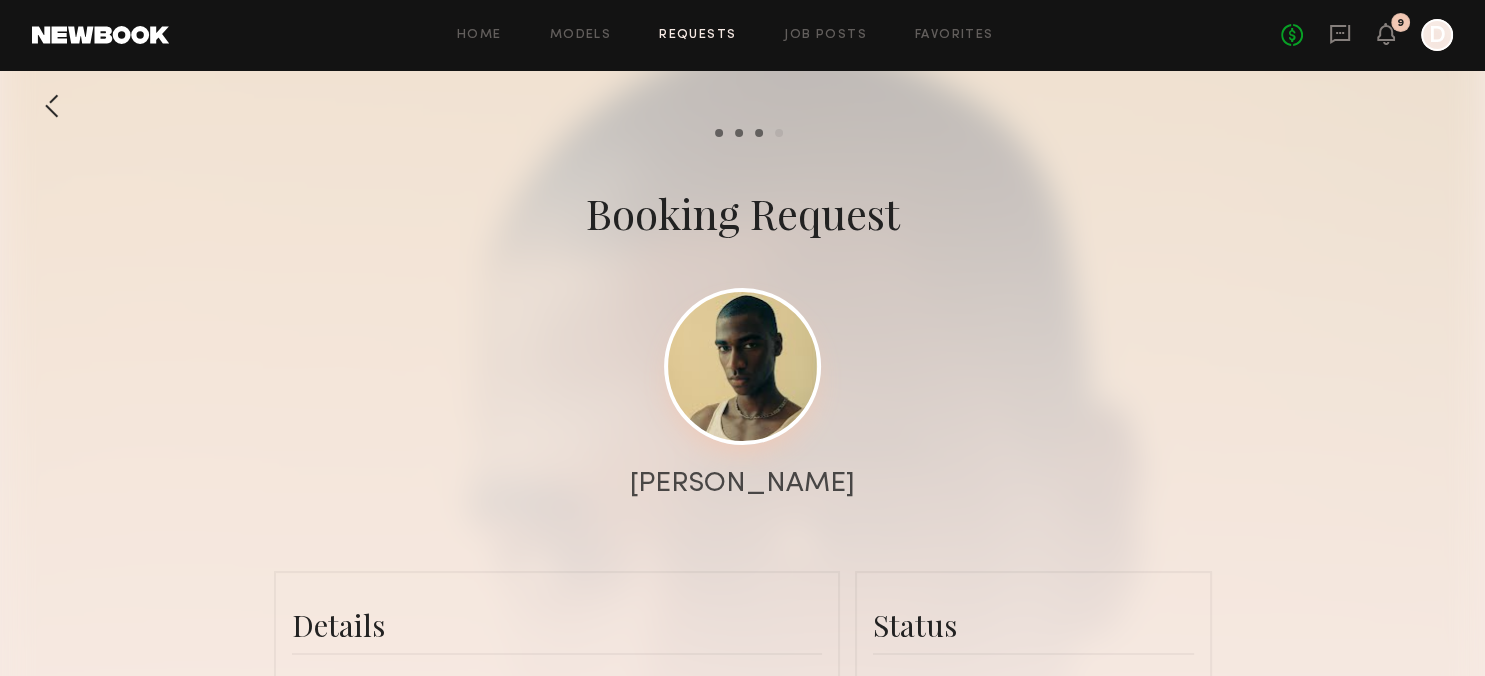scroll, scrollTop: 1475, scrollLeft: 0, axis: vertical 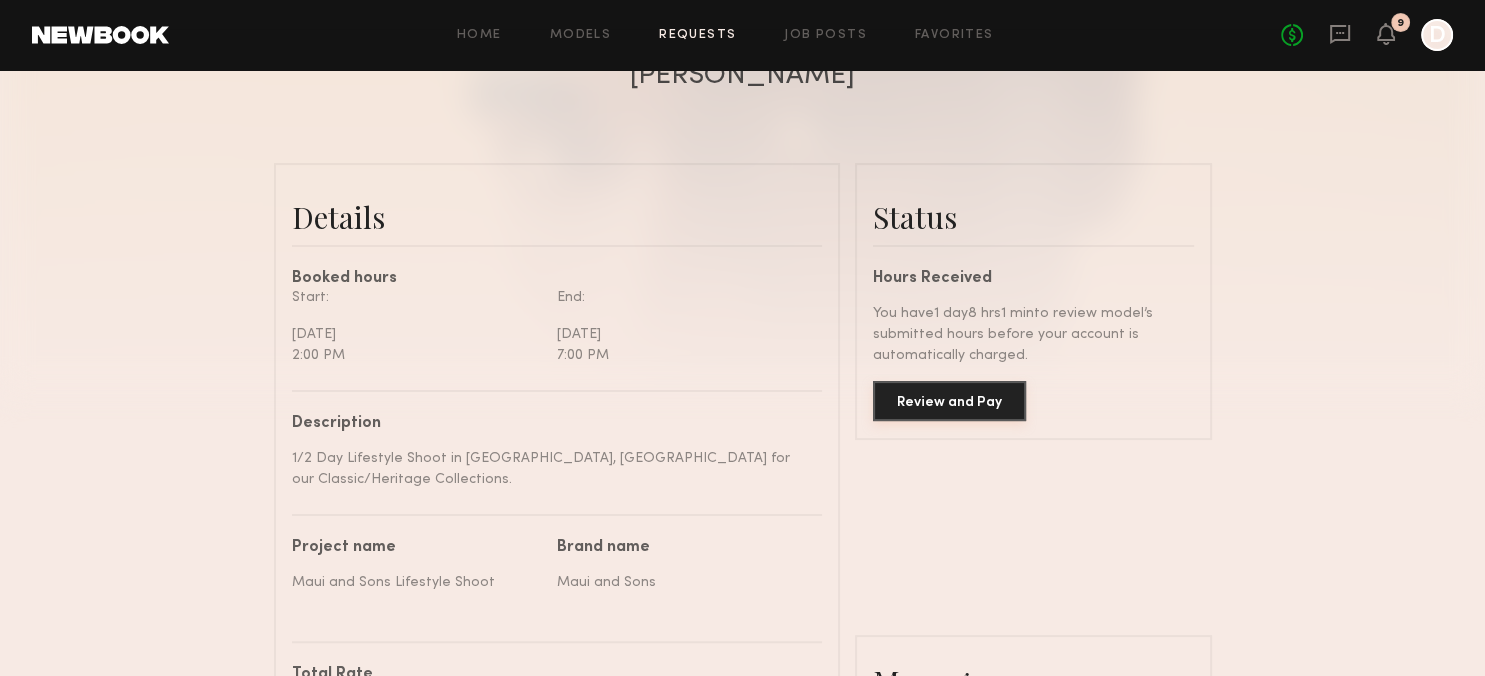 click on "Review and Pay" 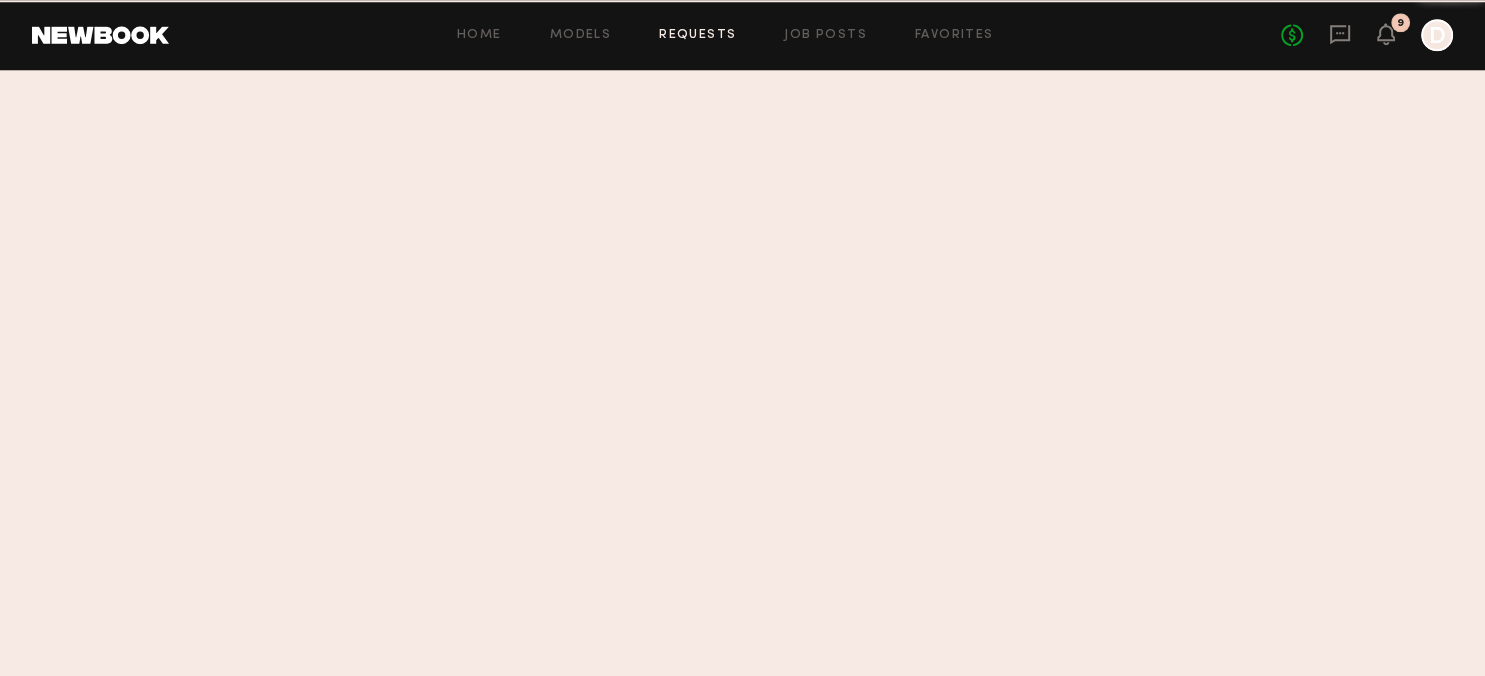 scroll, scrollTop: 0, scrollLeft: 0, axis: both 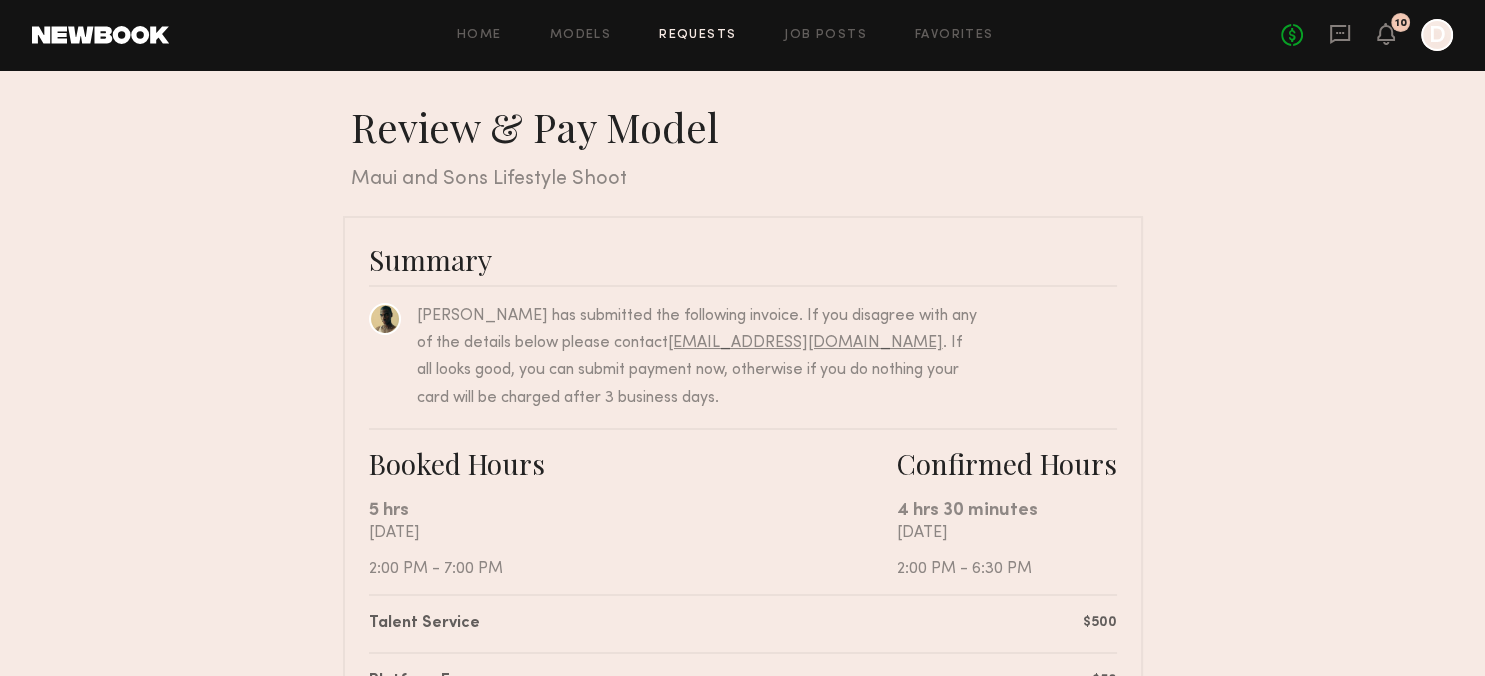 drag, startPoint x: 935, startPoint y: 410, endPoint x: 928, endPoint y: 364, distance: 46.52956 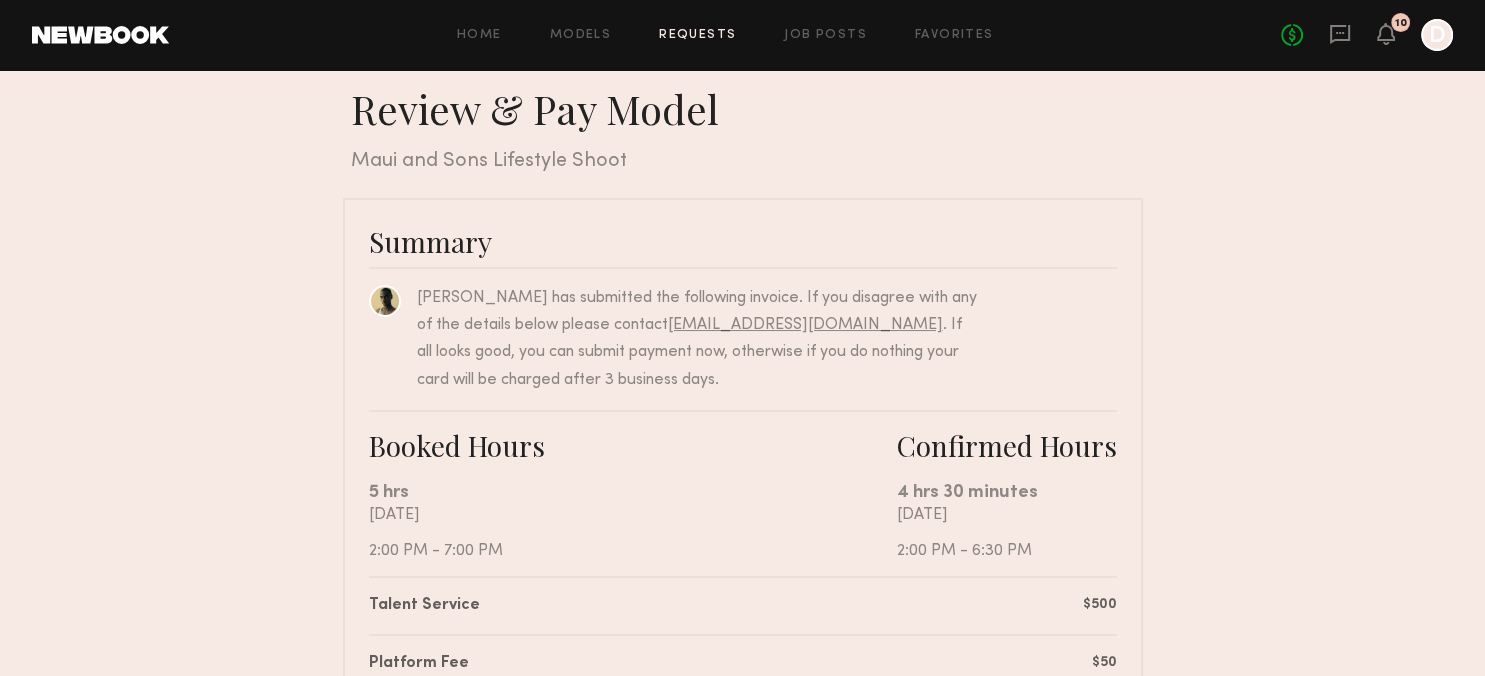 scroll, scrollTop: 0, scrollLeft: 0, axis: both 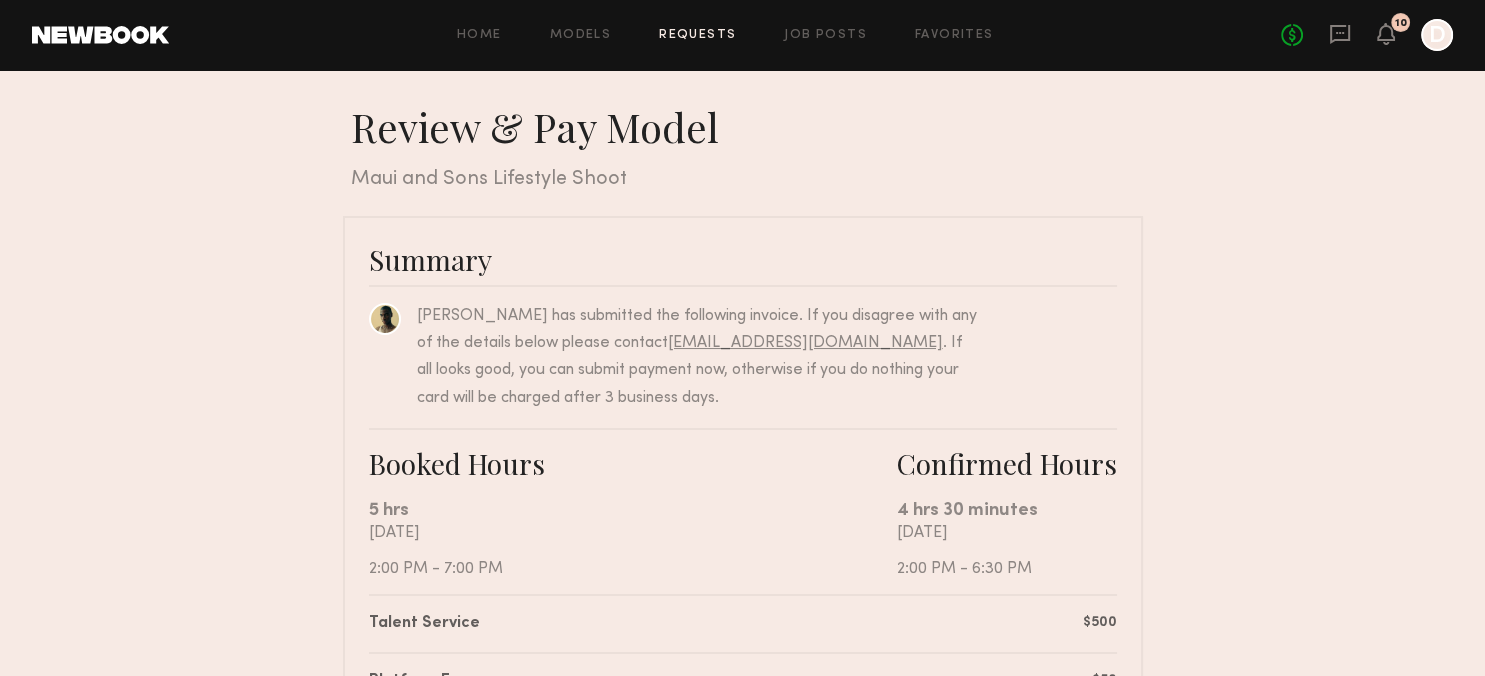 click 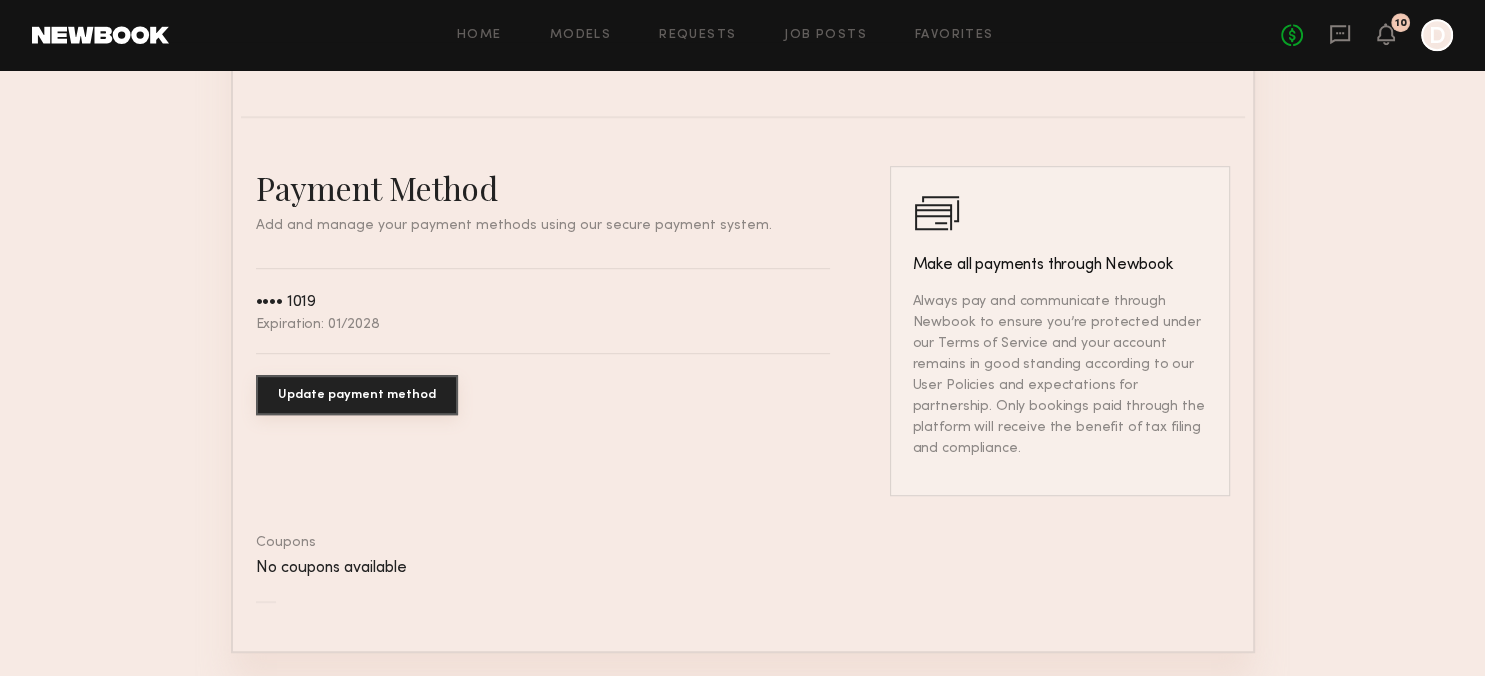 scroll, scrollTop: 1114, scrollLeft: 0, axis: vertical 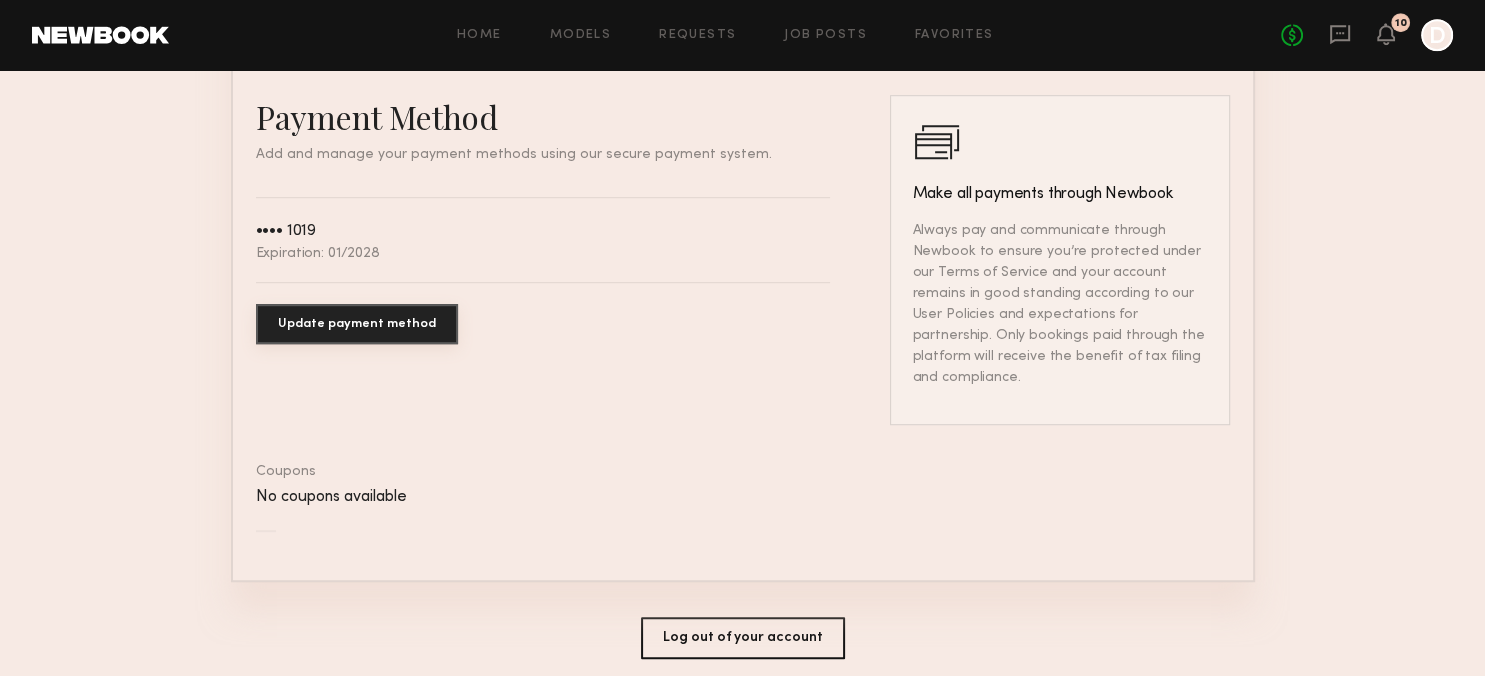 click on "No coupons available" 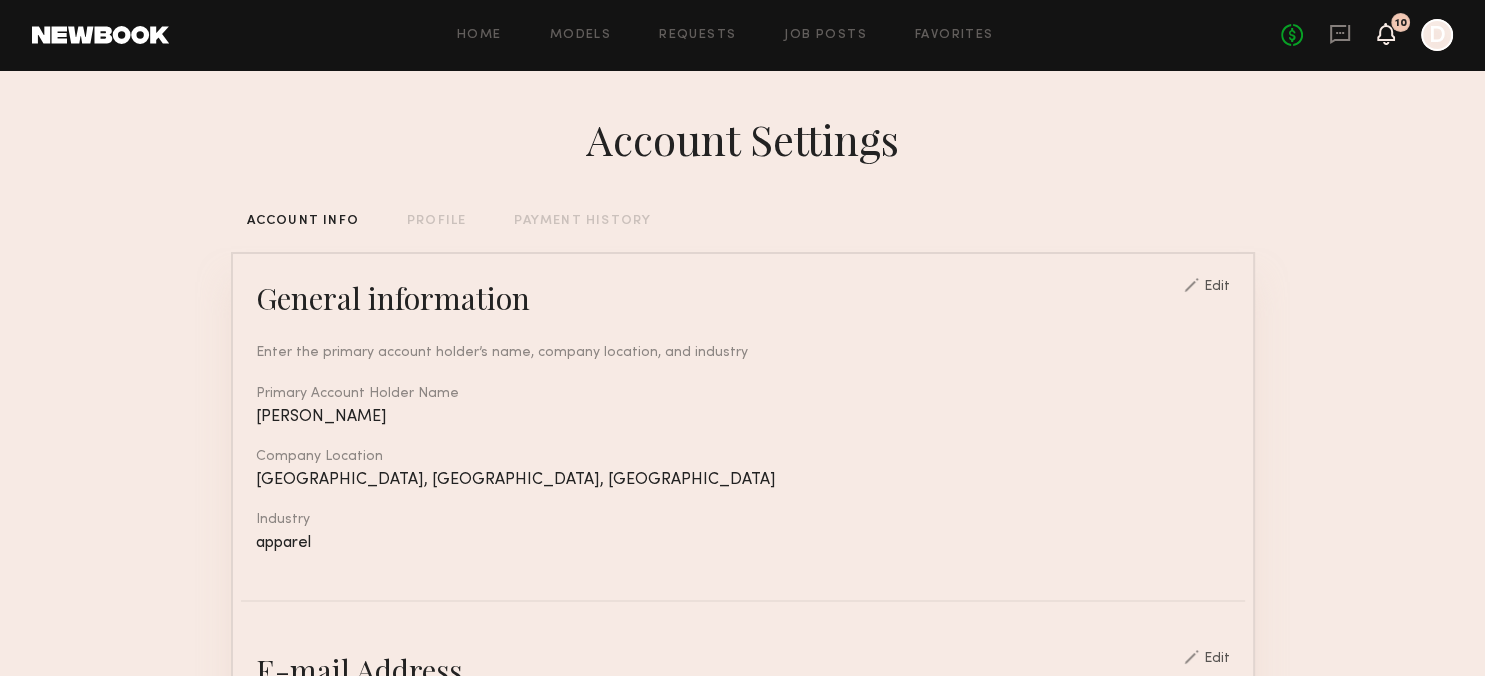click 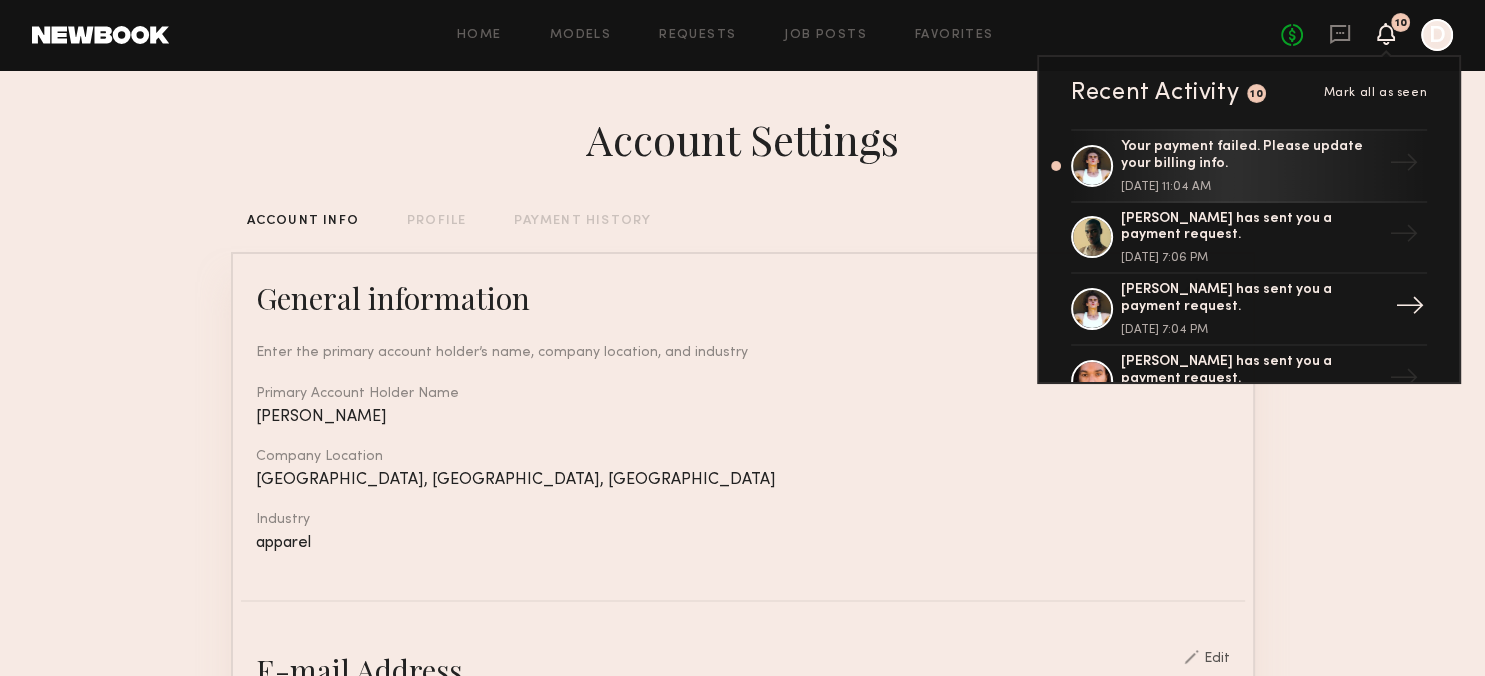 click on "[PERSON_NAME] has sent you a payment request." 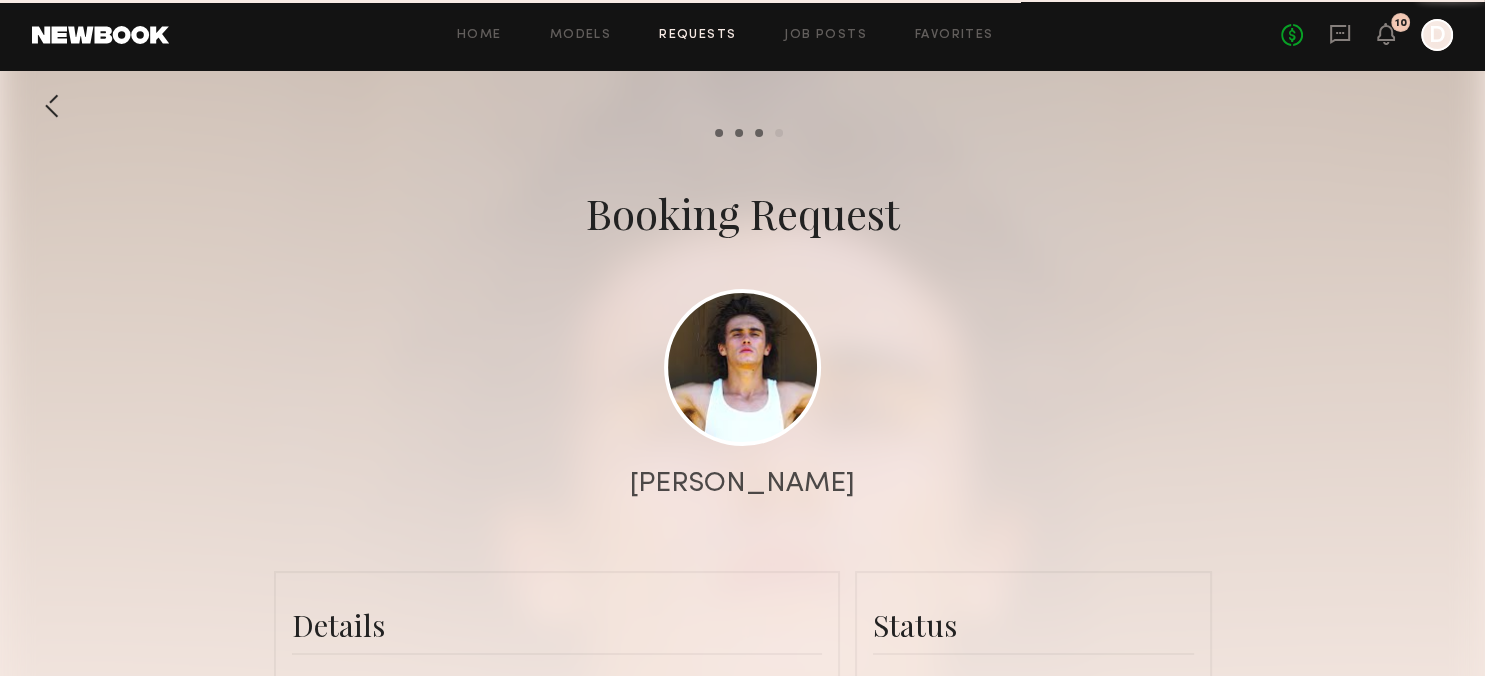 scroll, scrollTop: 1470, scrollLeft: 0, axis: vertical 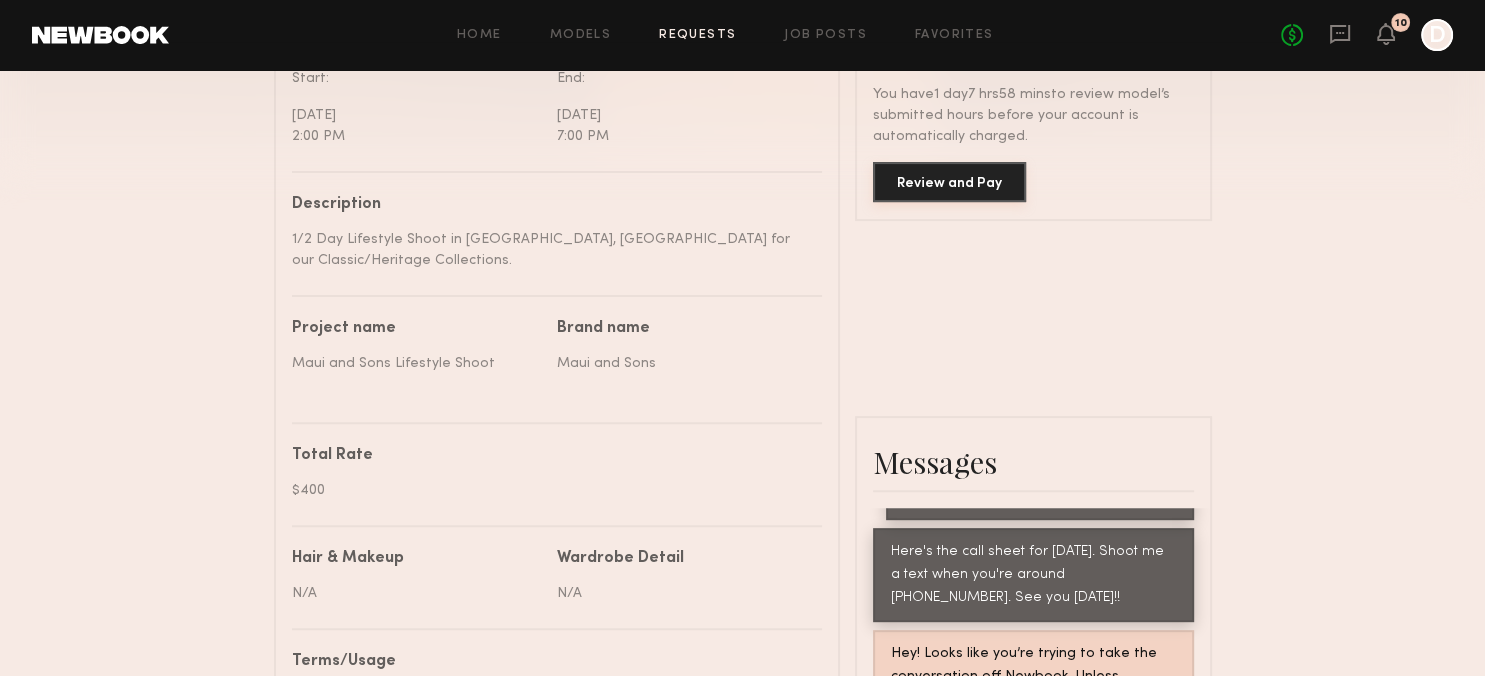 click on "Review and Pay" 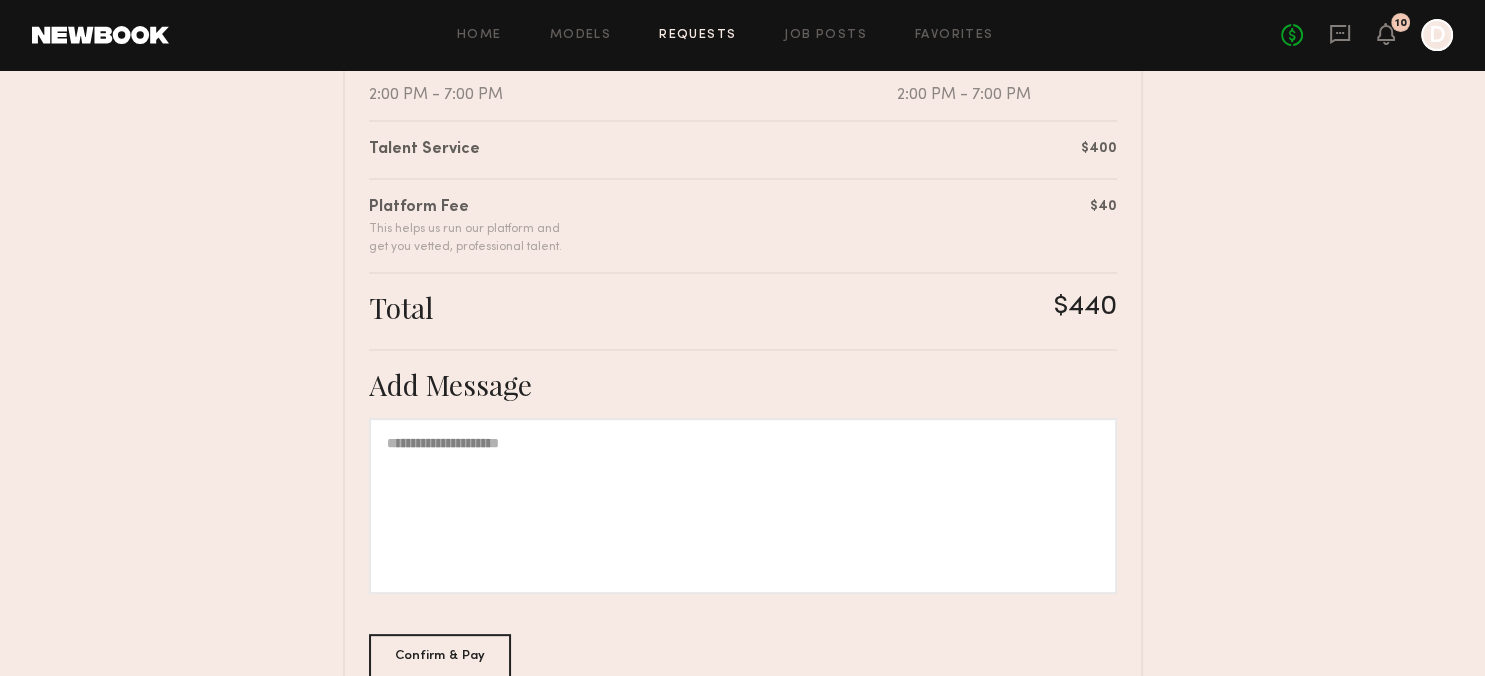 scroll, scrollTop: 599, scrollLeft: 0, axis: vertical 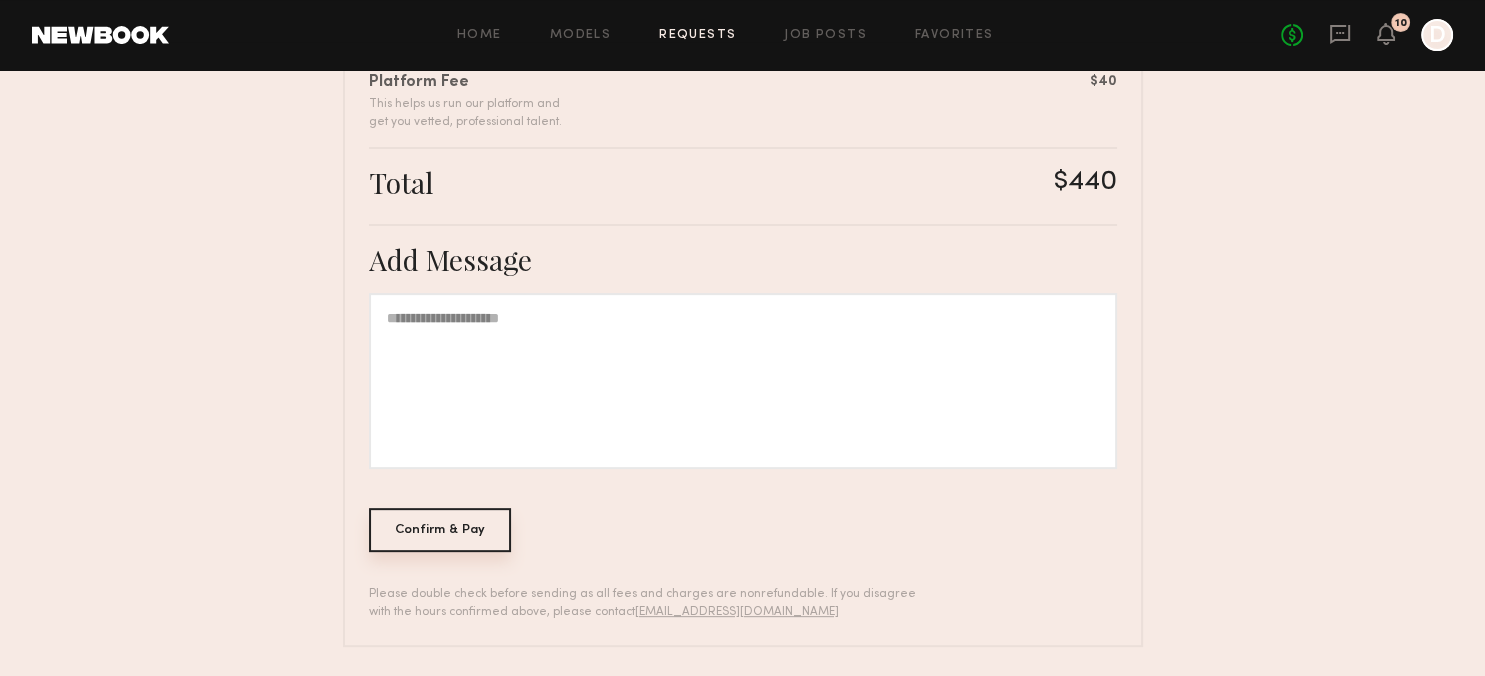 click on "Confirm & Pay" 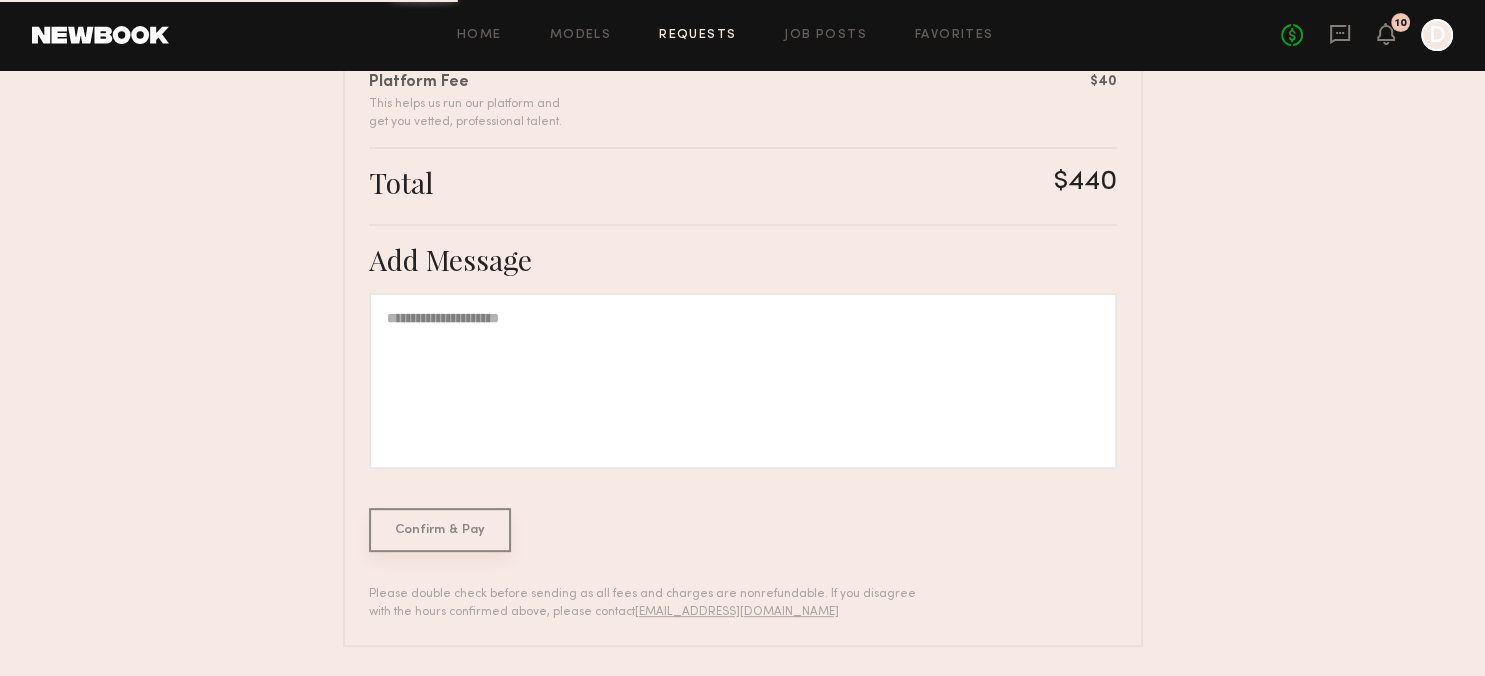 scroll, scrollTop: 0, scrollLeft: 0, axis: both 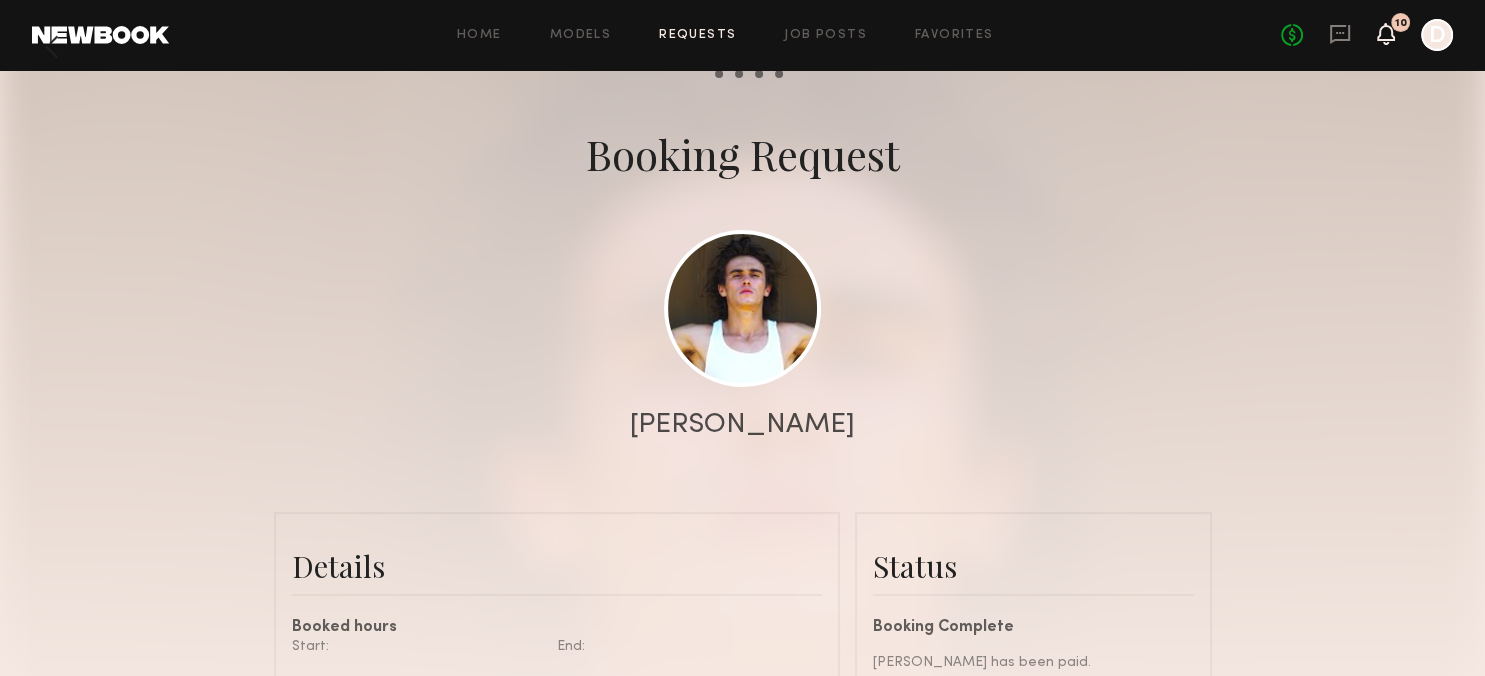 click 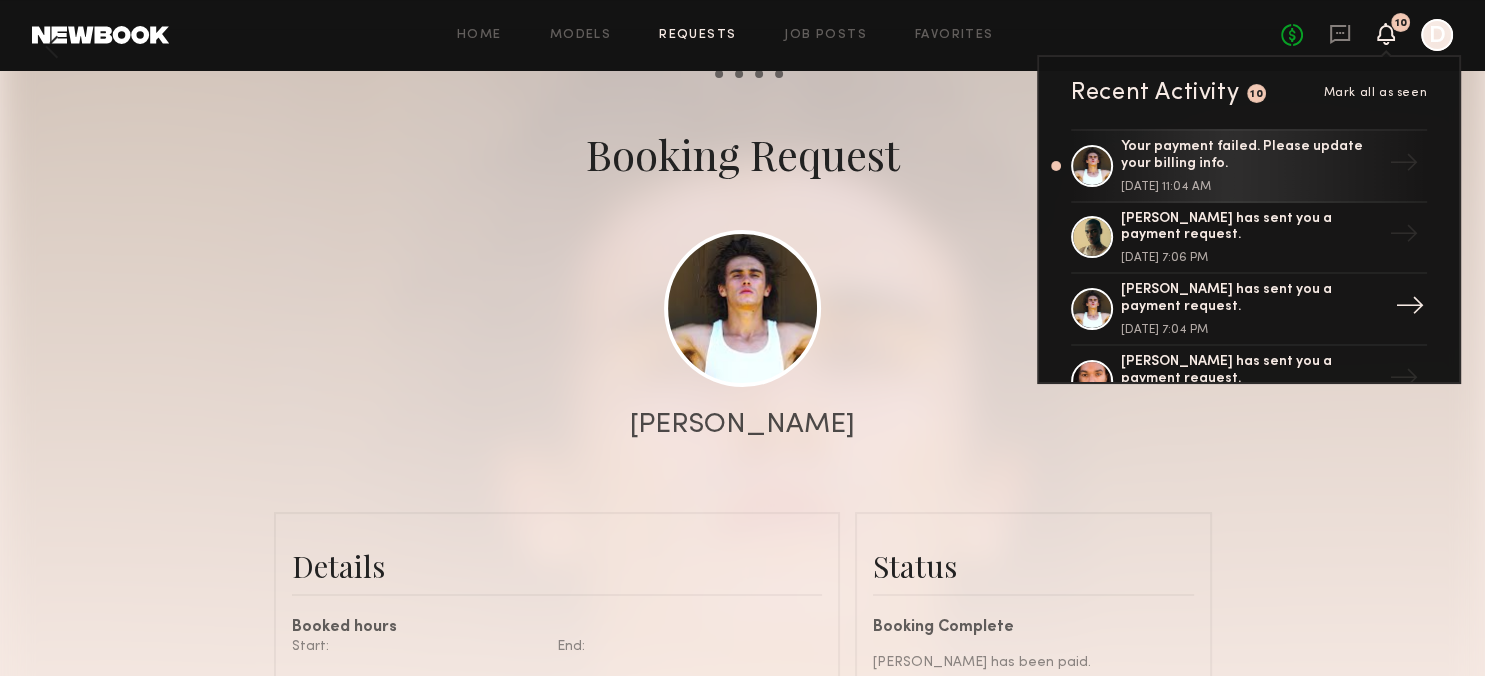 click on "[PERSON_NAME] has sent you a payment request." 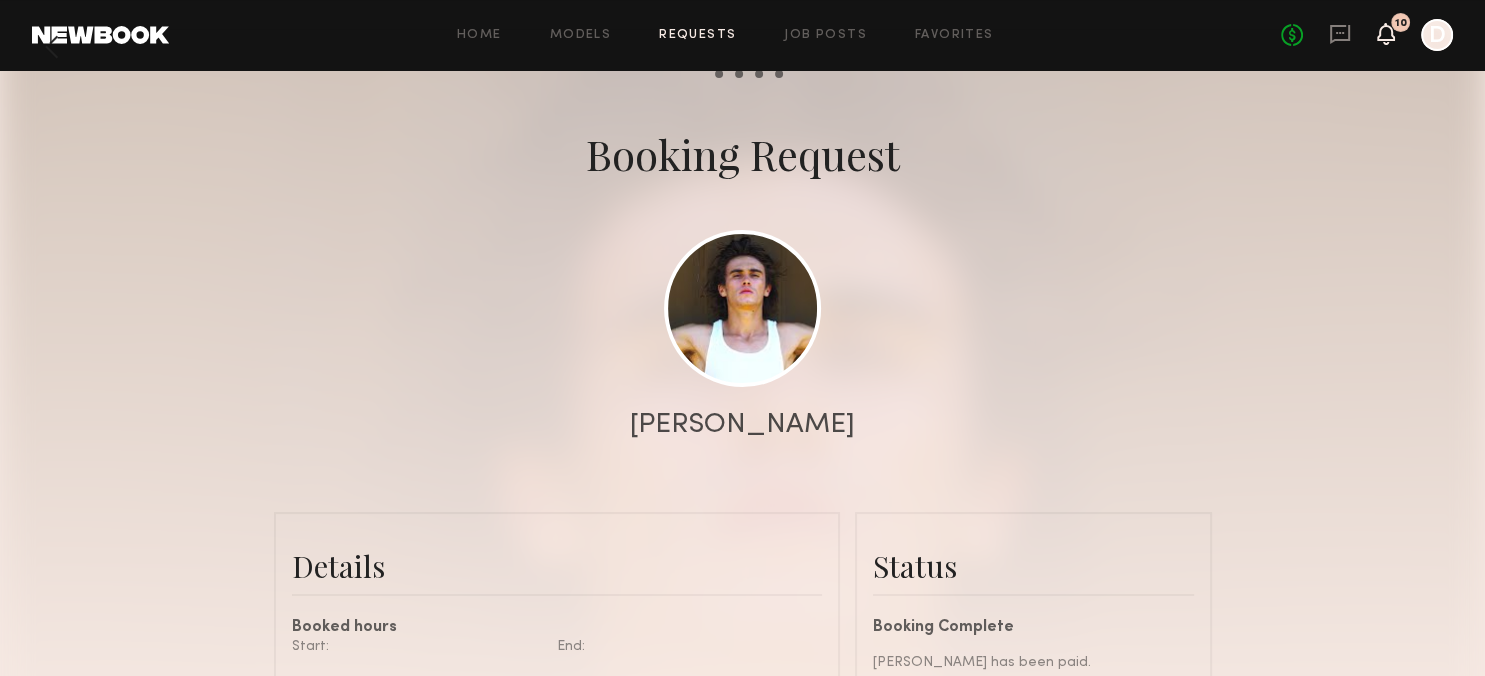 click 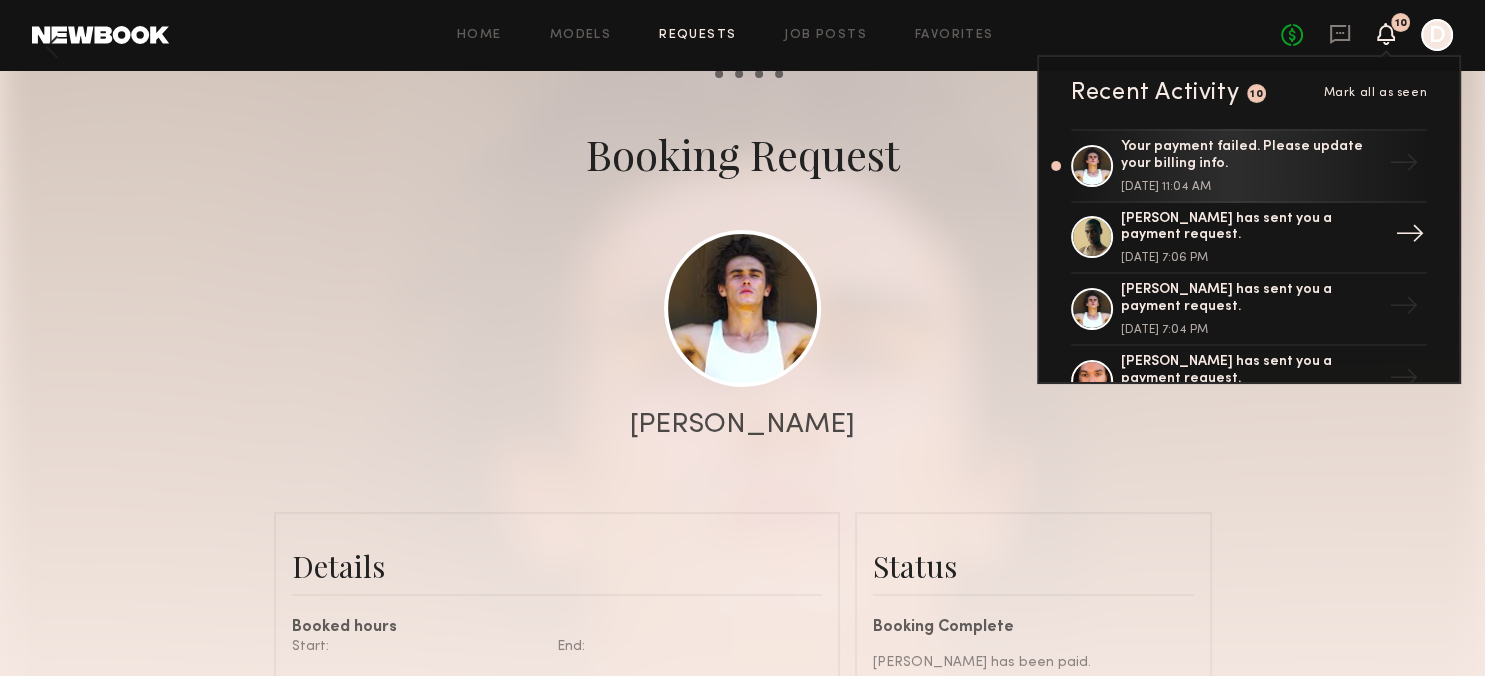 click on "[PERSON_NAME] has sent you a payment request." 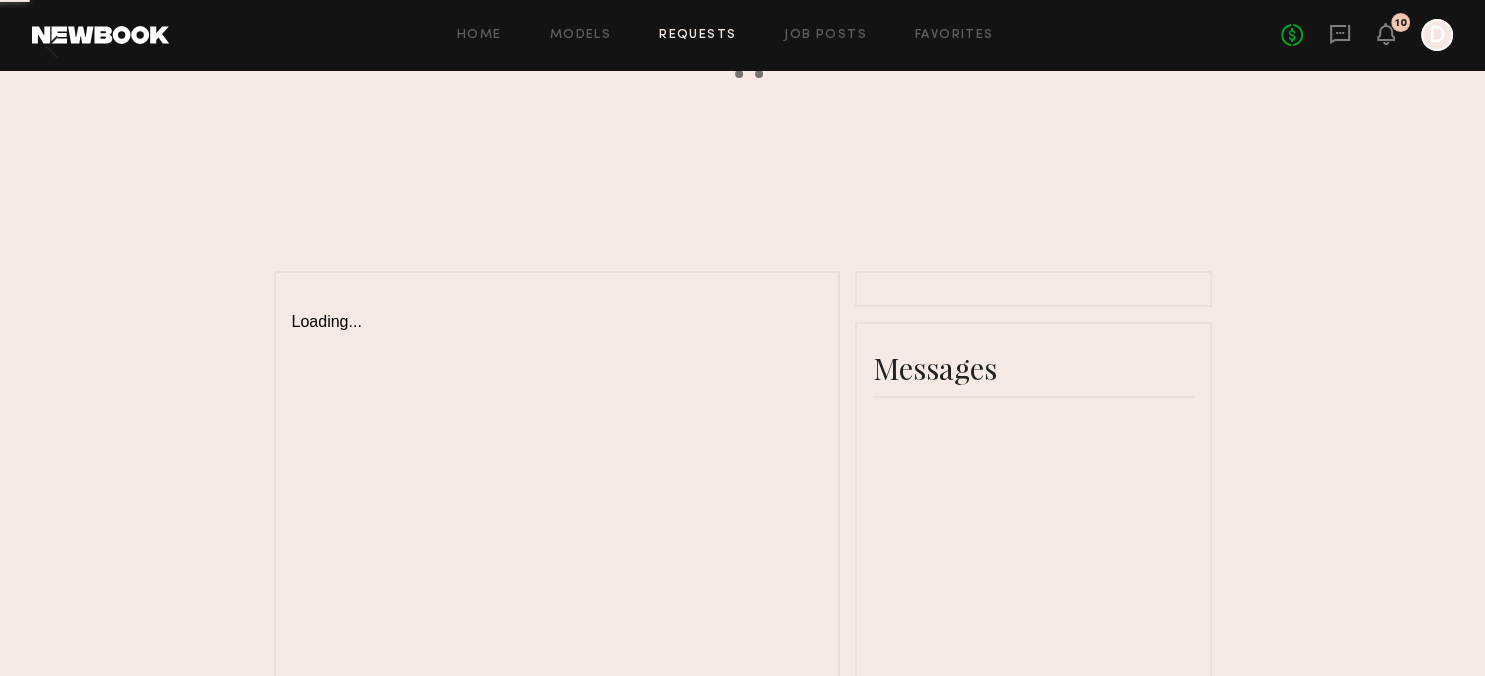scroll, scrollTop: 0, scrollLeft: 0, axis: both 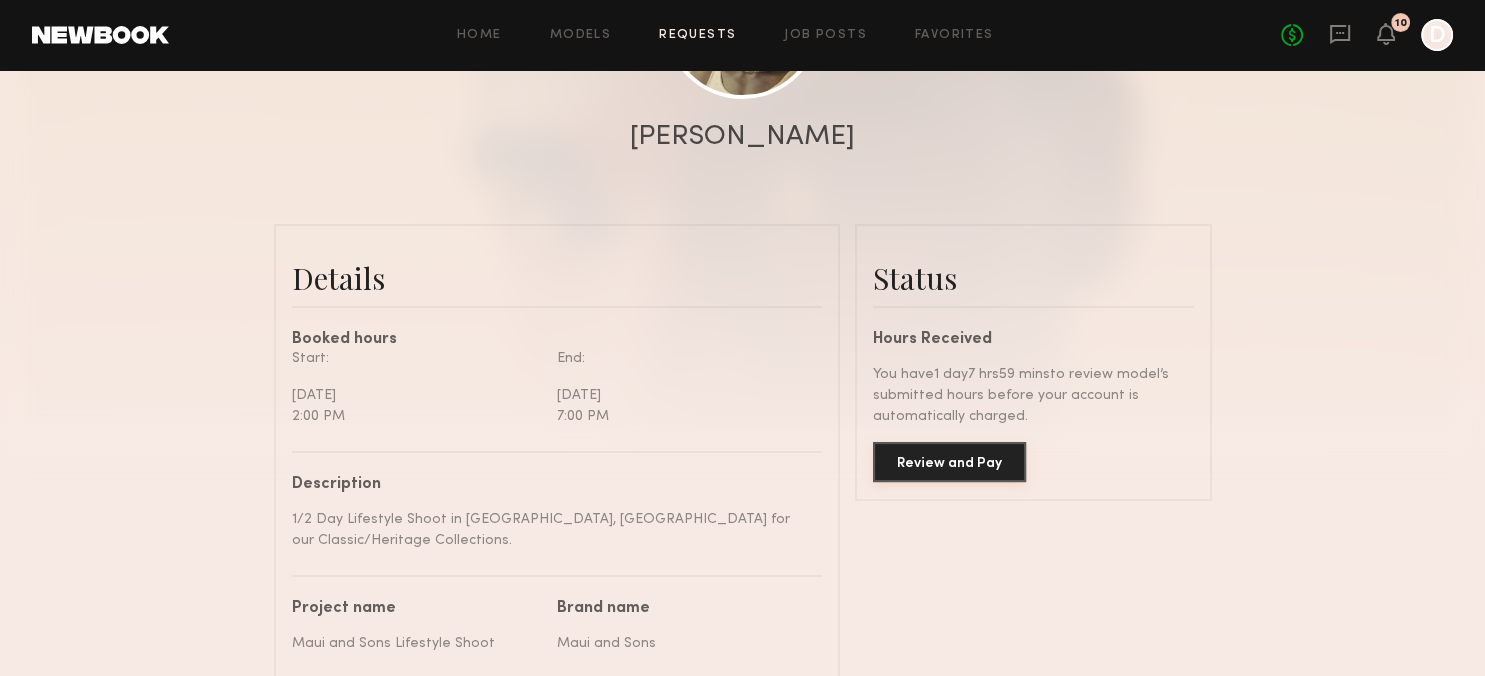 click on "Review and Pay" 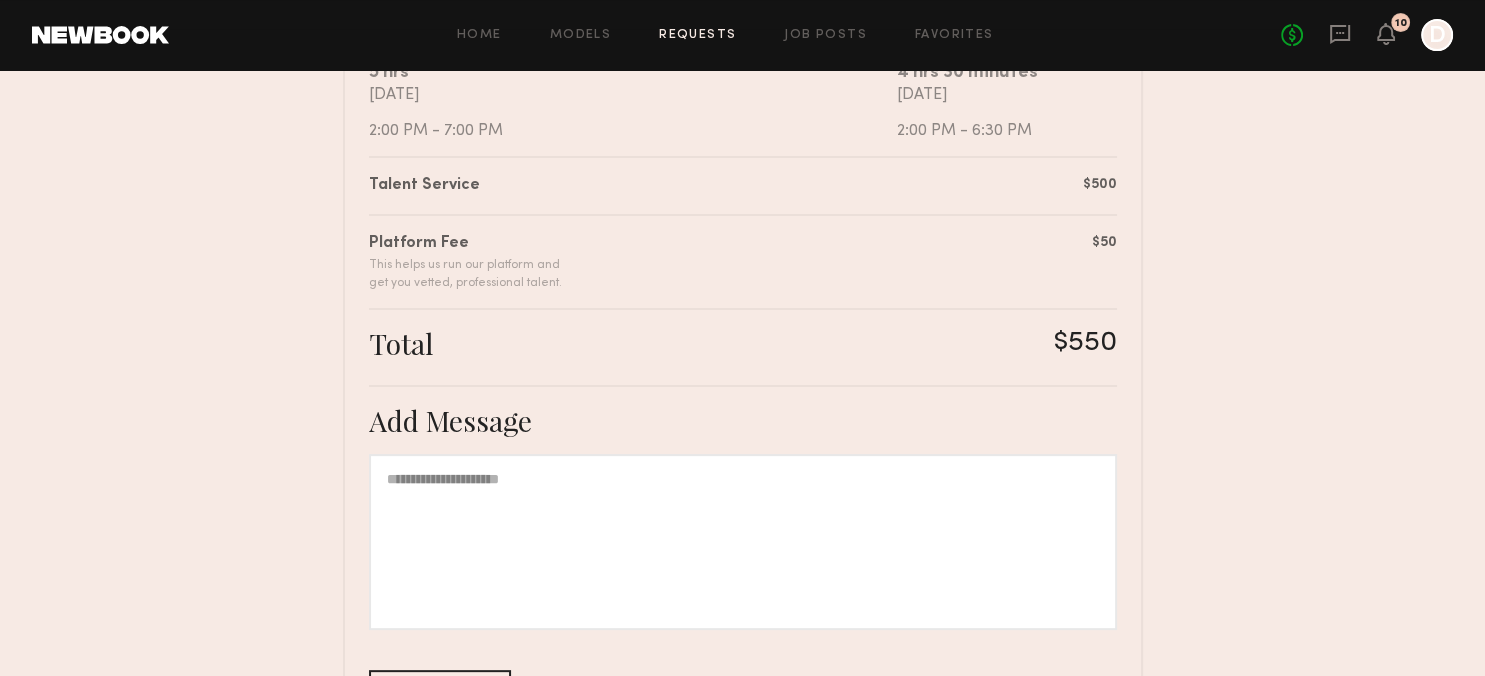 scroll, scrollTop: 599, scrollLeft: 0, axis: vertical 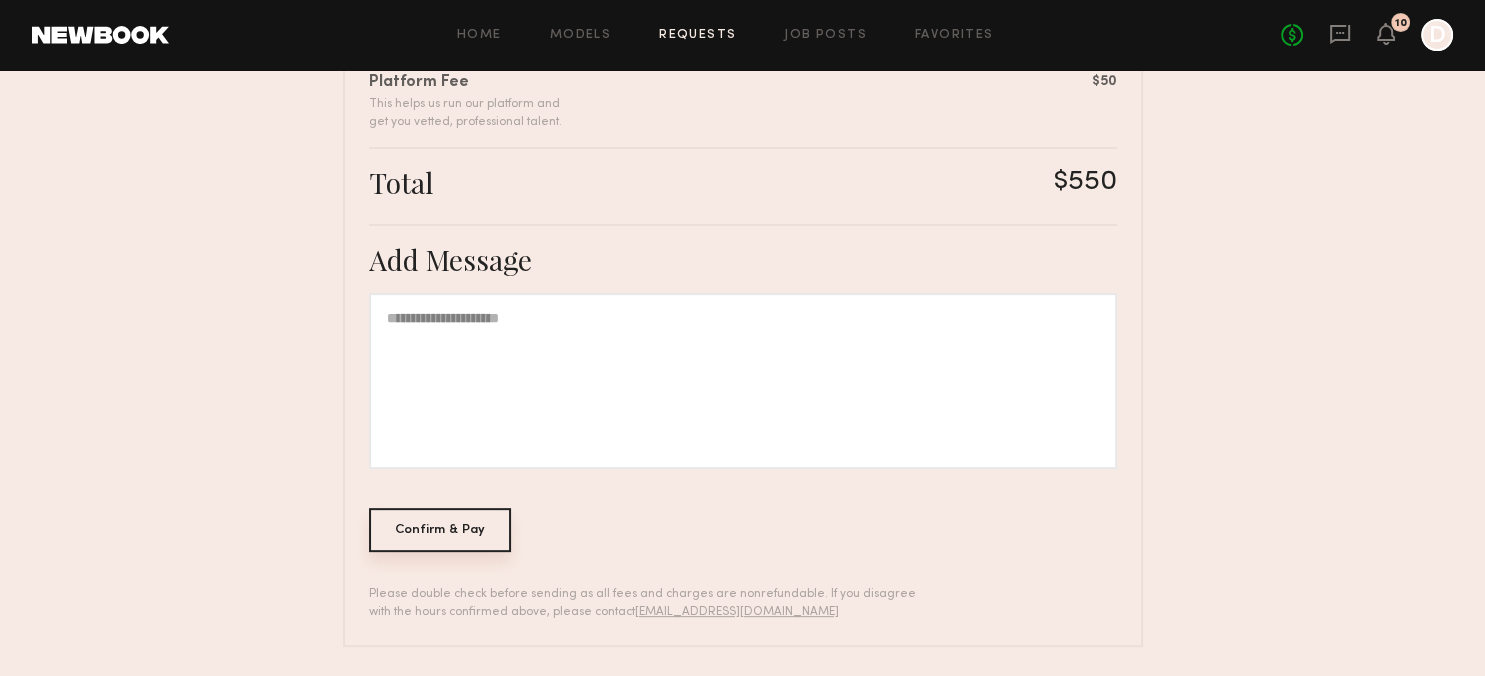 click on "Confirm & Pay" 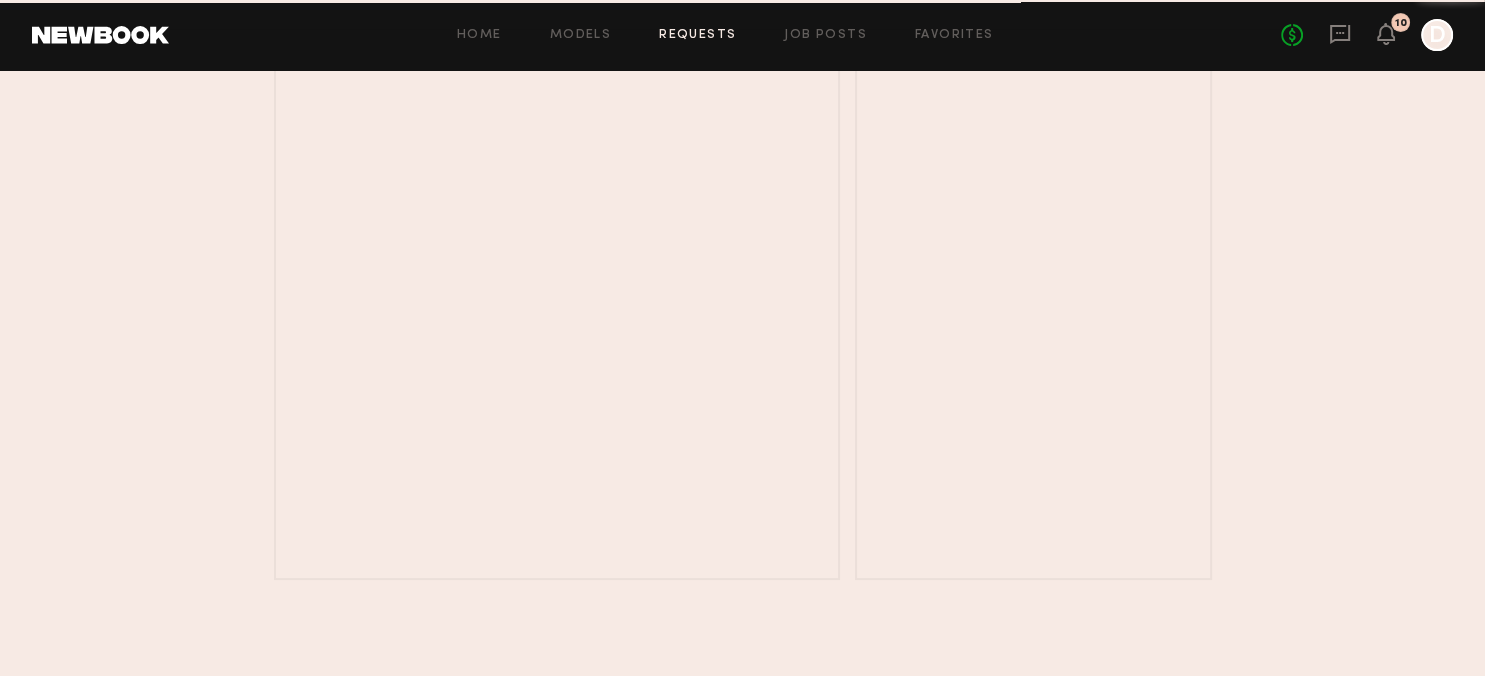 scroll, scrollTop: 0, scrollLeft: 0, axis: both 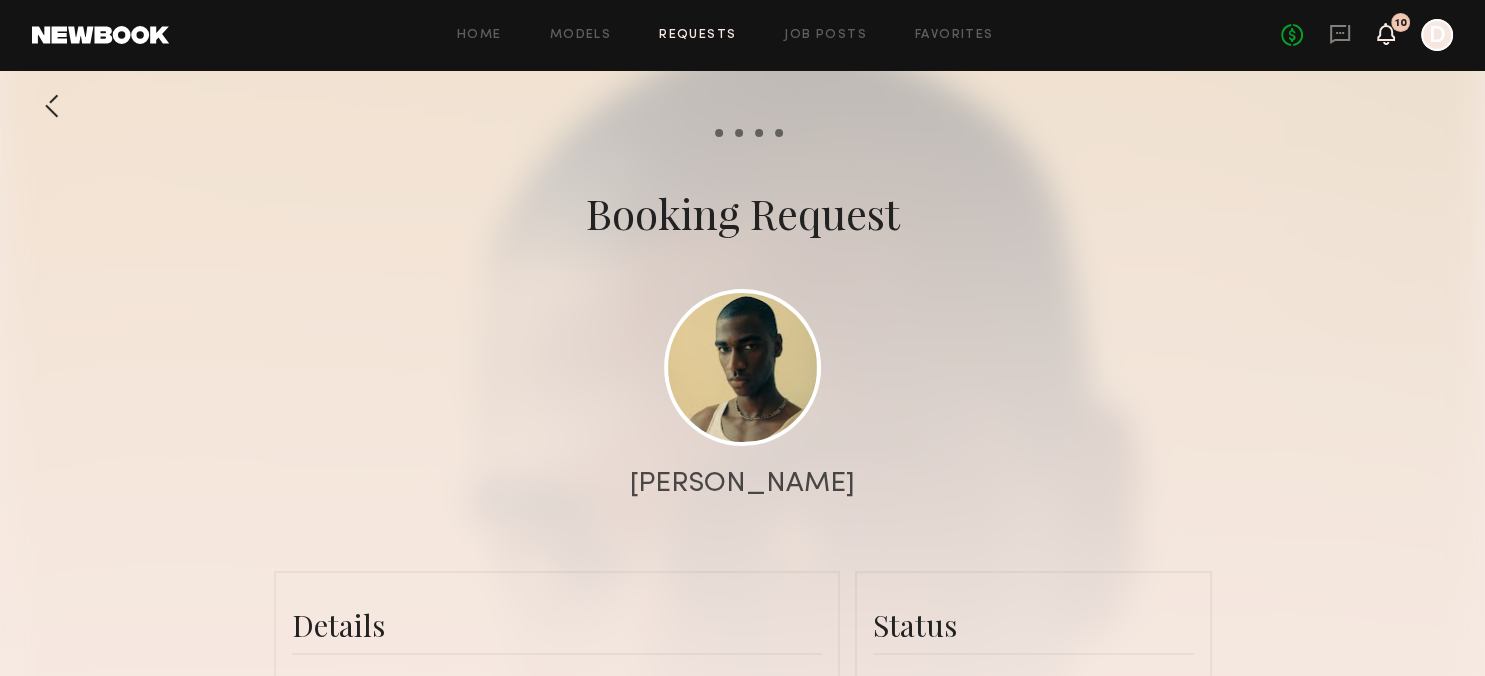 click 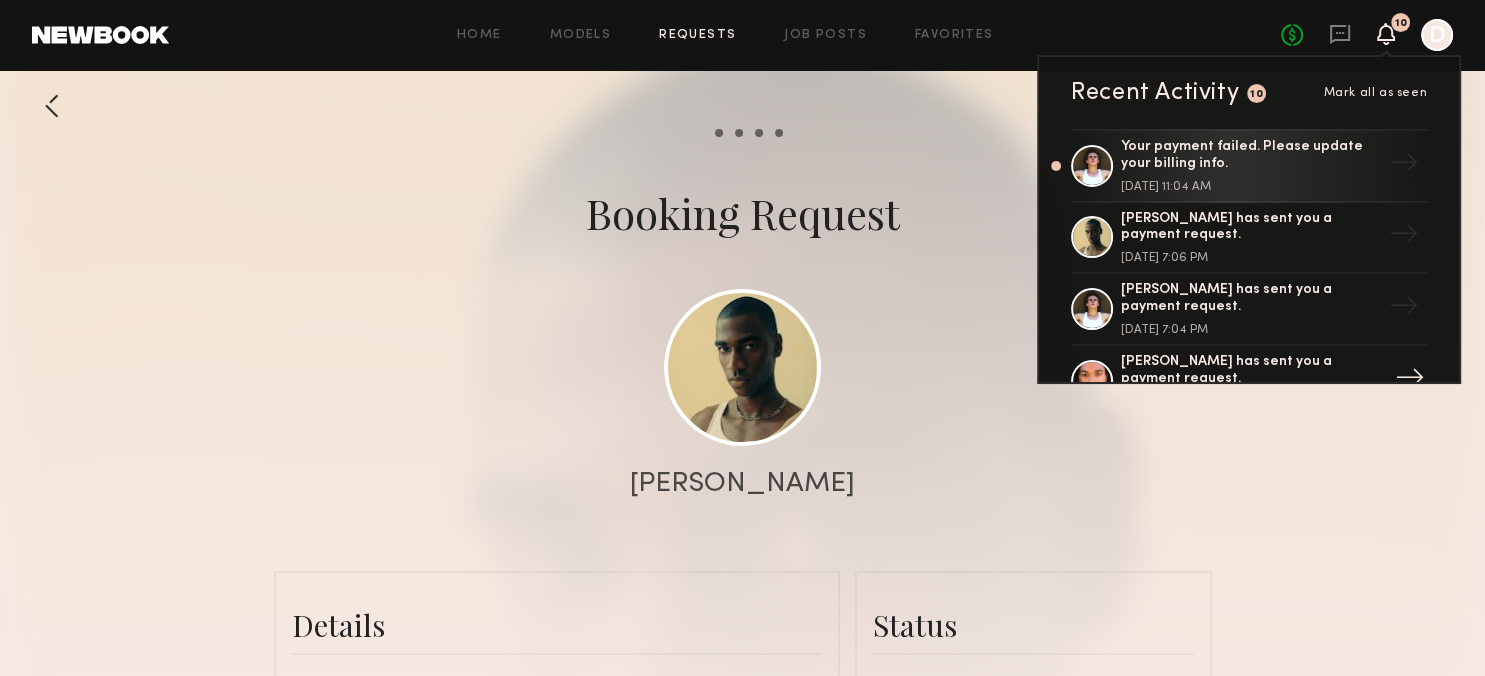 click on "Timothy H. has sent you a payment request." 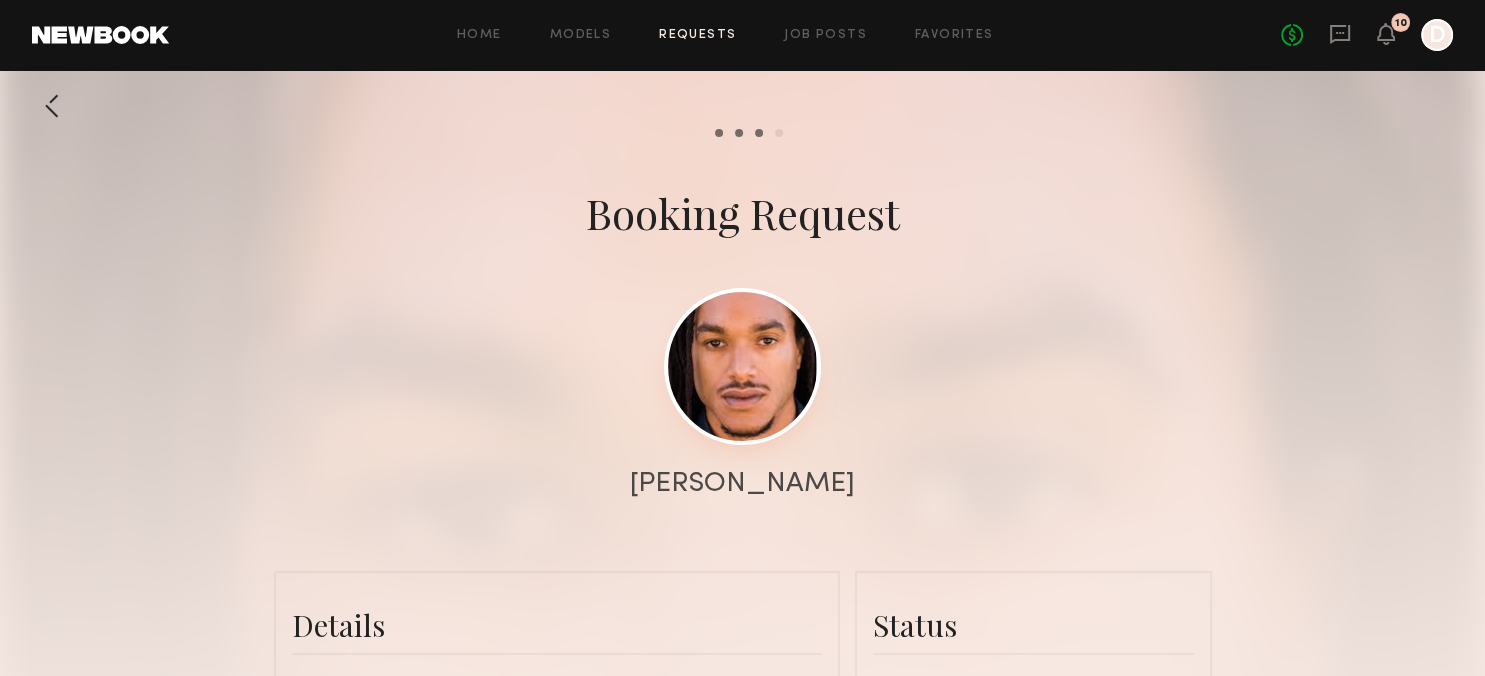scroll, scrollTop: 1226, scrollLeft: 0, axis: vertical 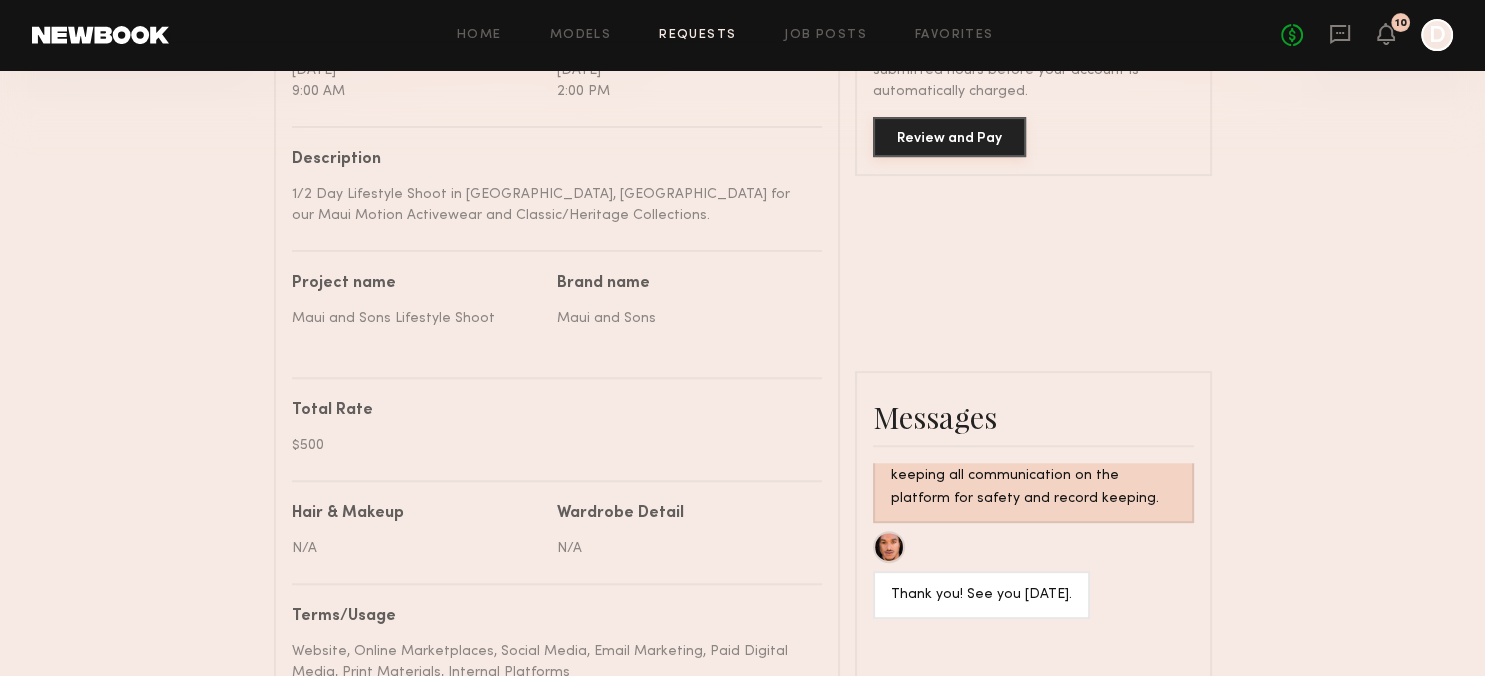 click on "Review and Pay" 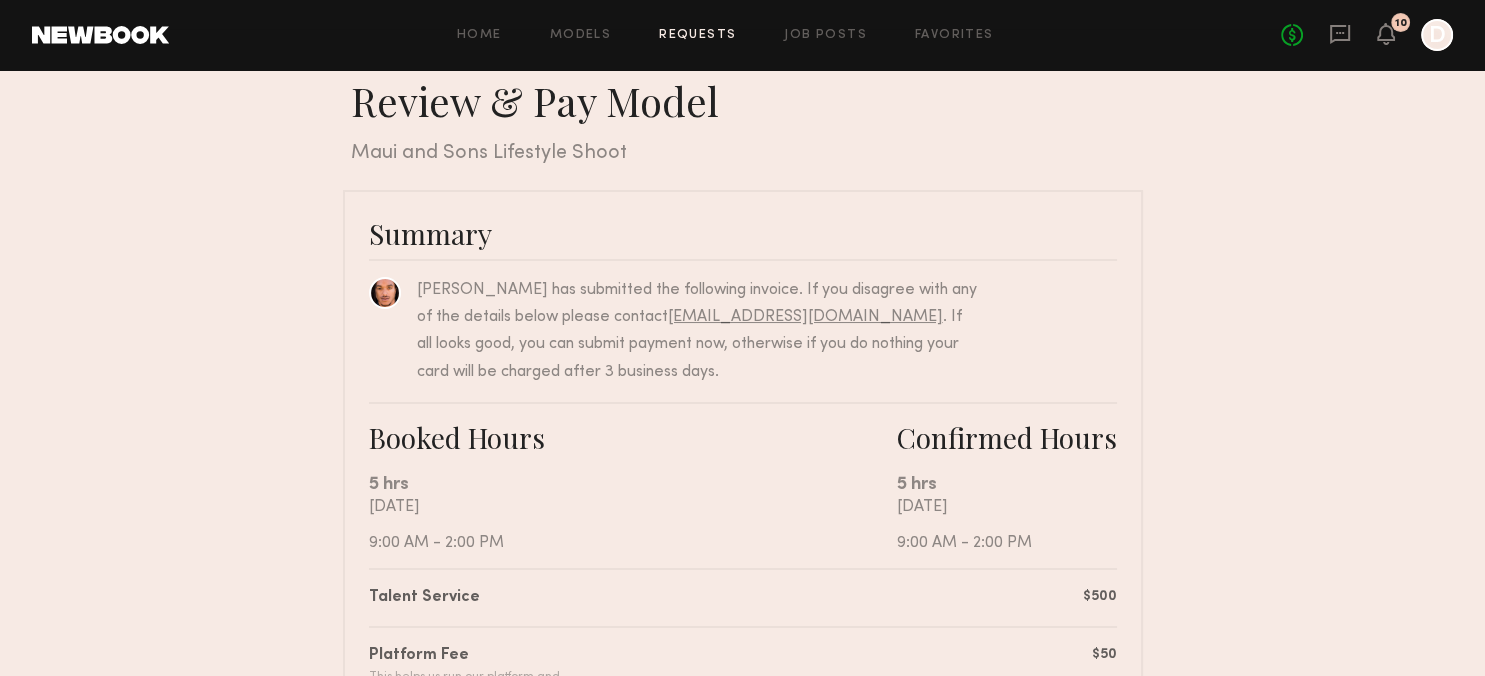 scroll, scrollTop: 21, scrollLeft: 0, axis: vertical 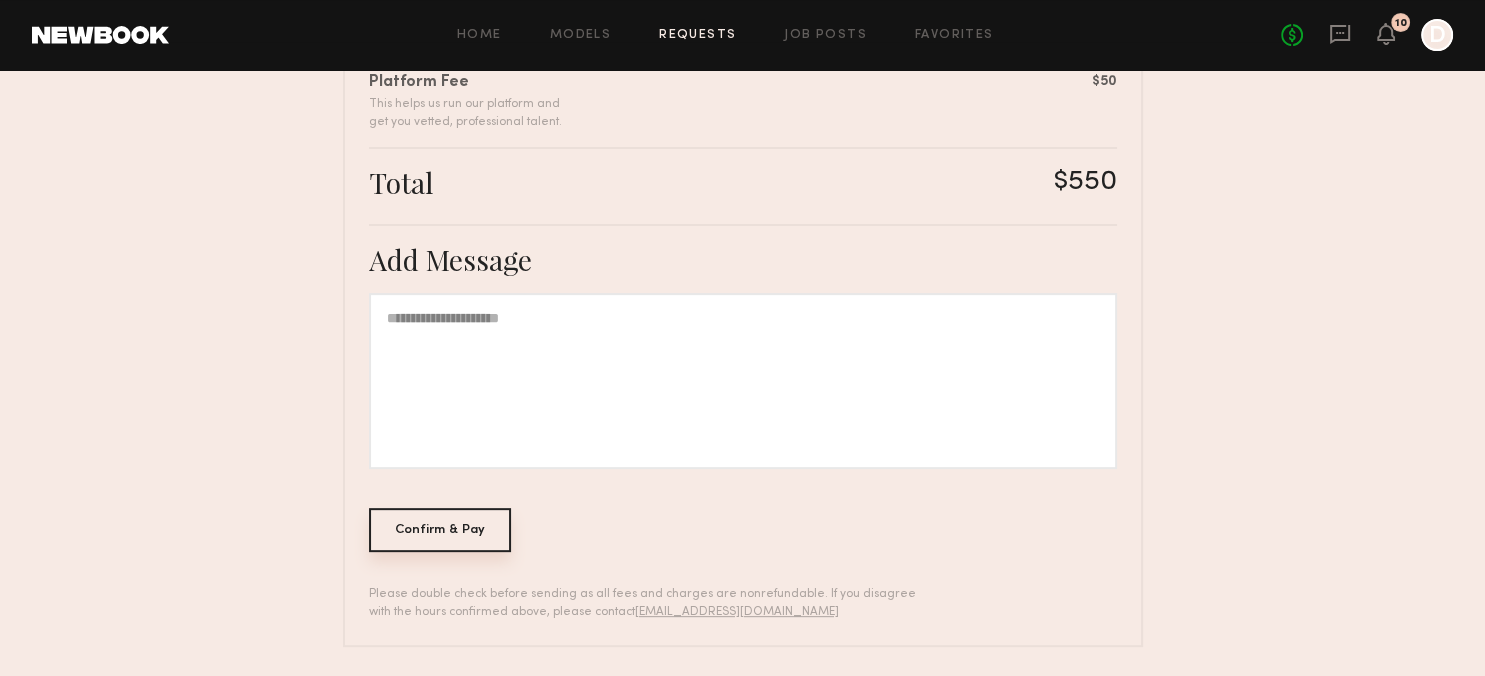 click on "Confirm & Pay" 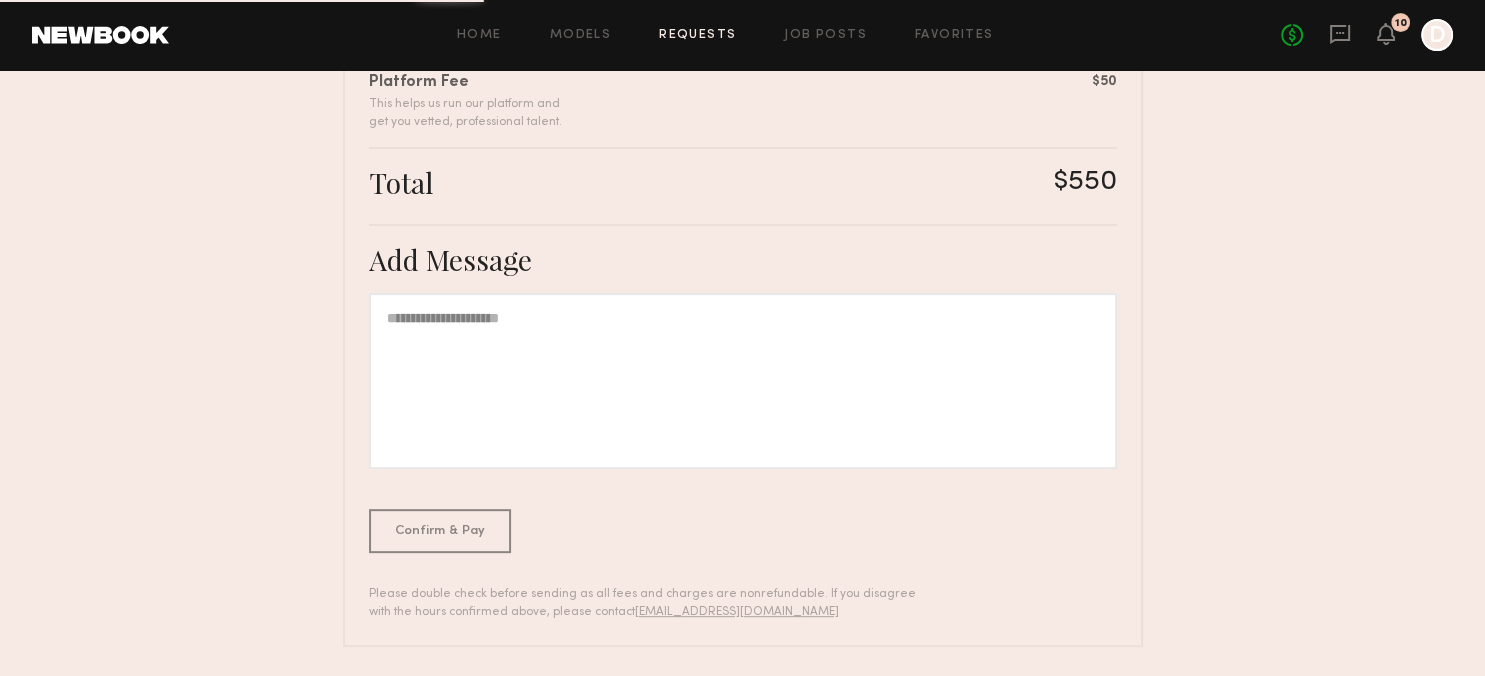 scroll, scrollTop: 0, scrollLeft: 0, axis: both 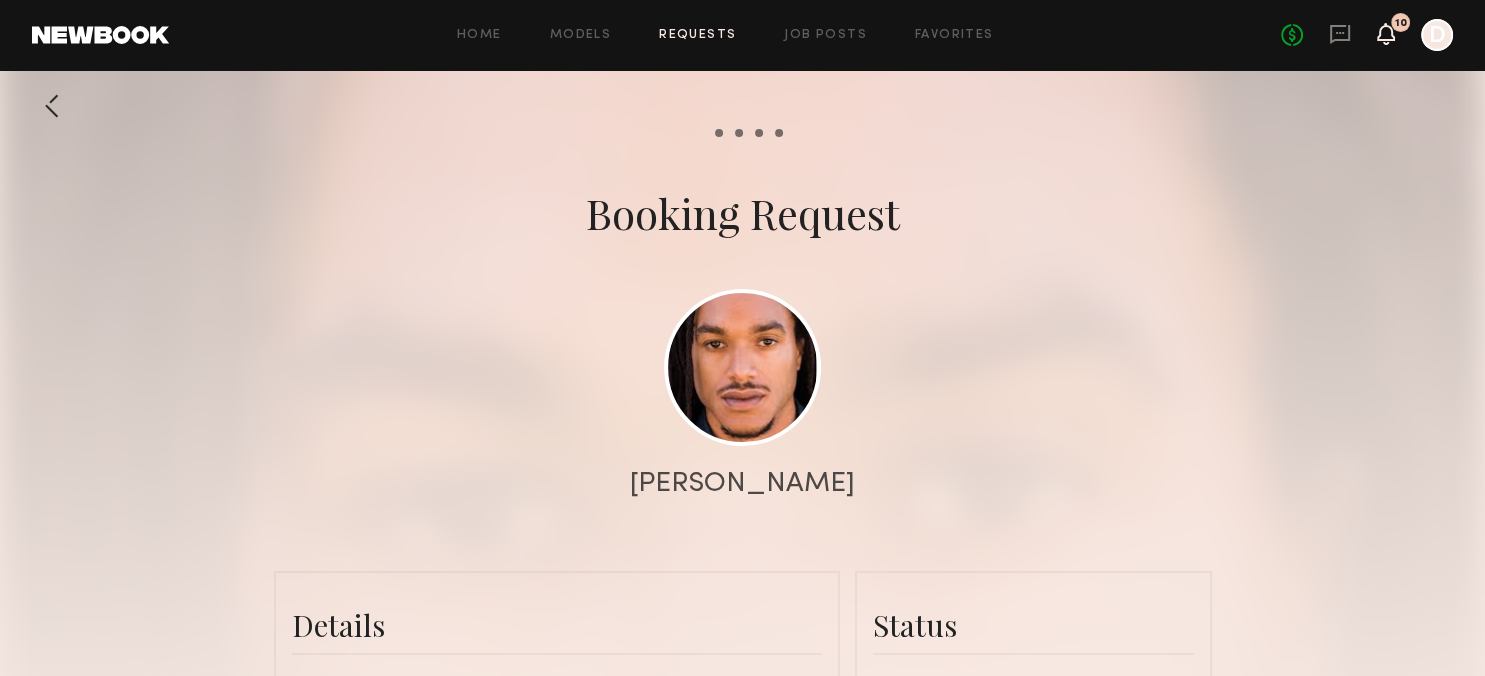 click 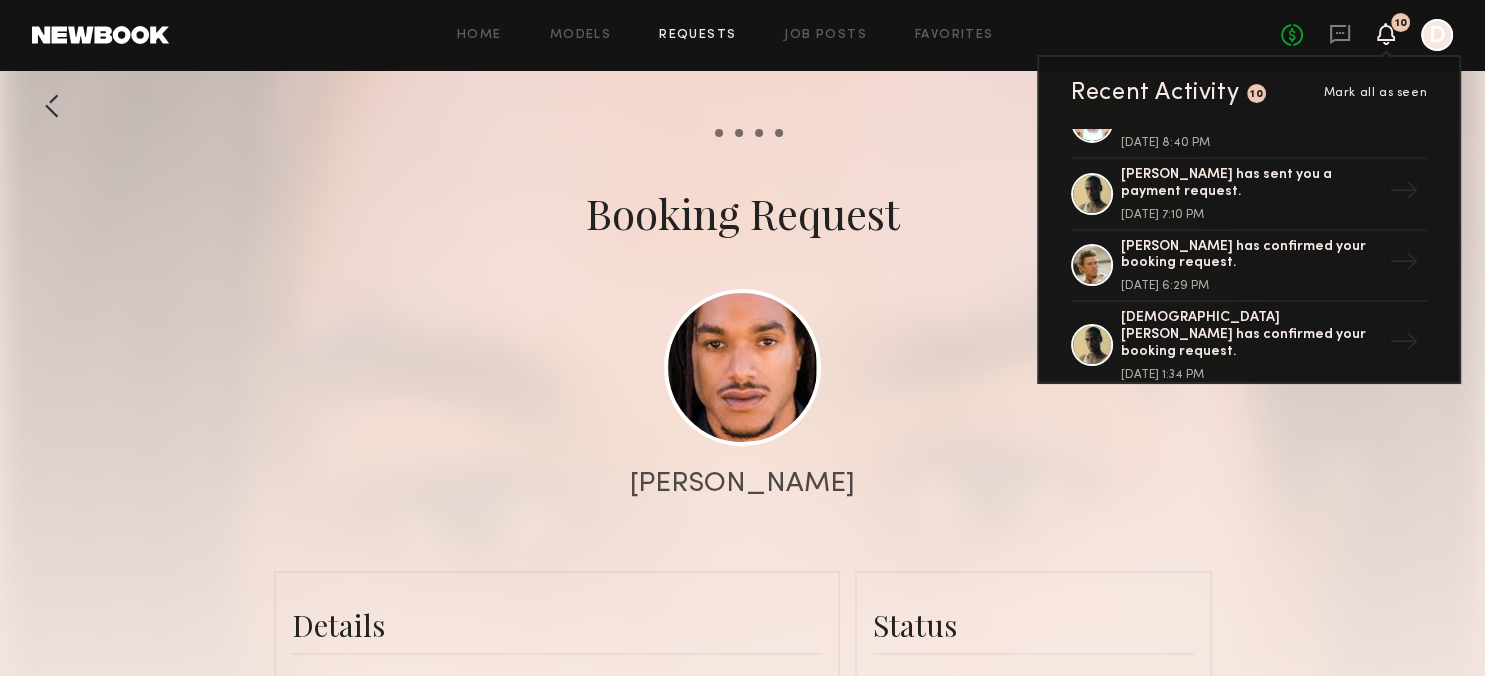 scroll, scrollTop: 335, scrollLeft: 0, axis: vertical 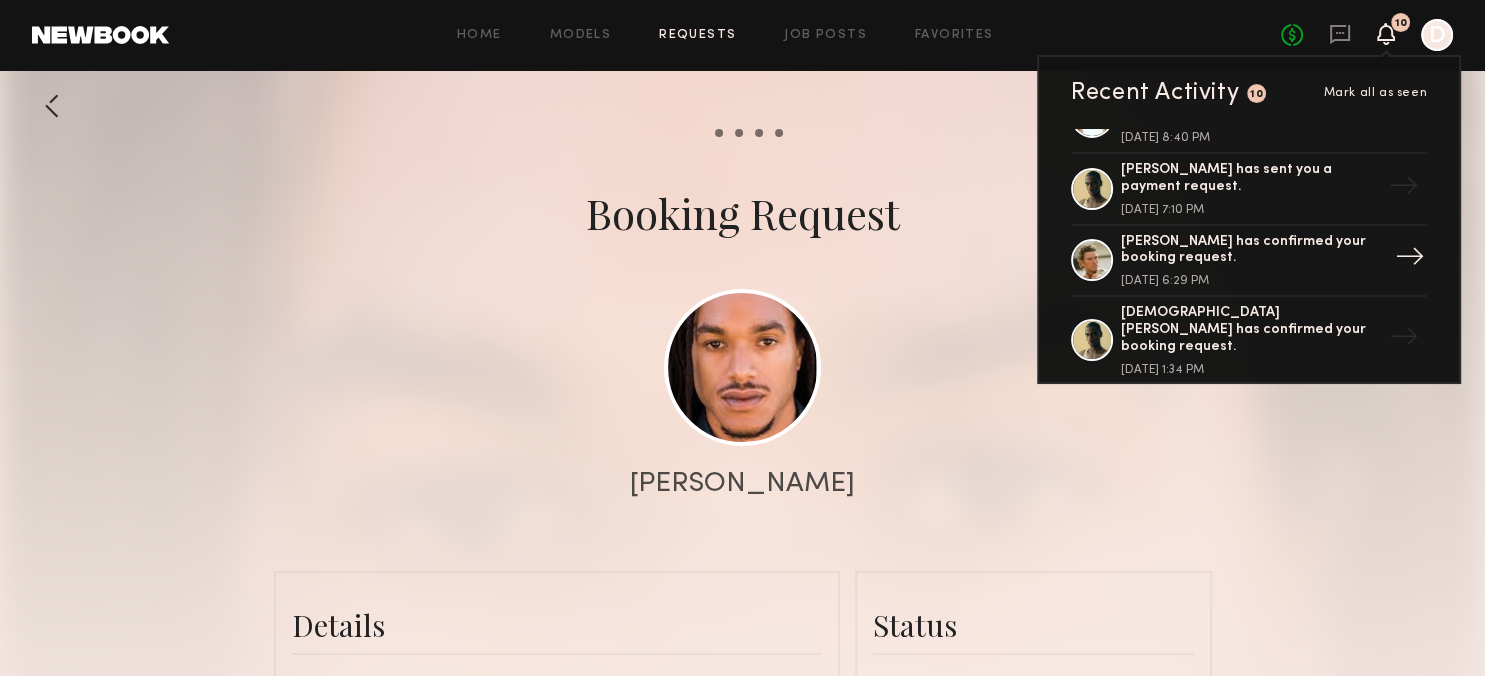 click on "Jesse S. has confirmed your booking request." 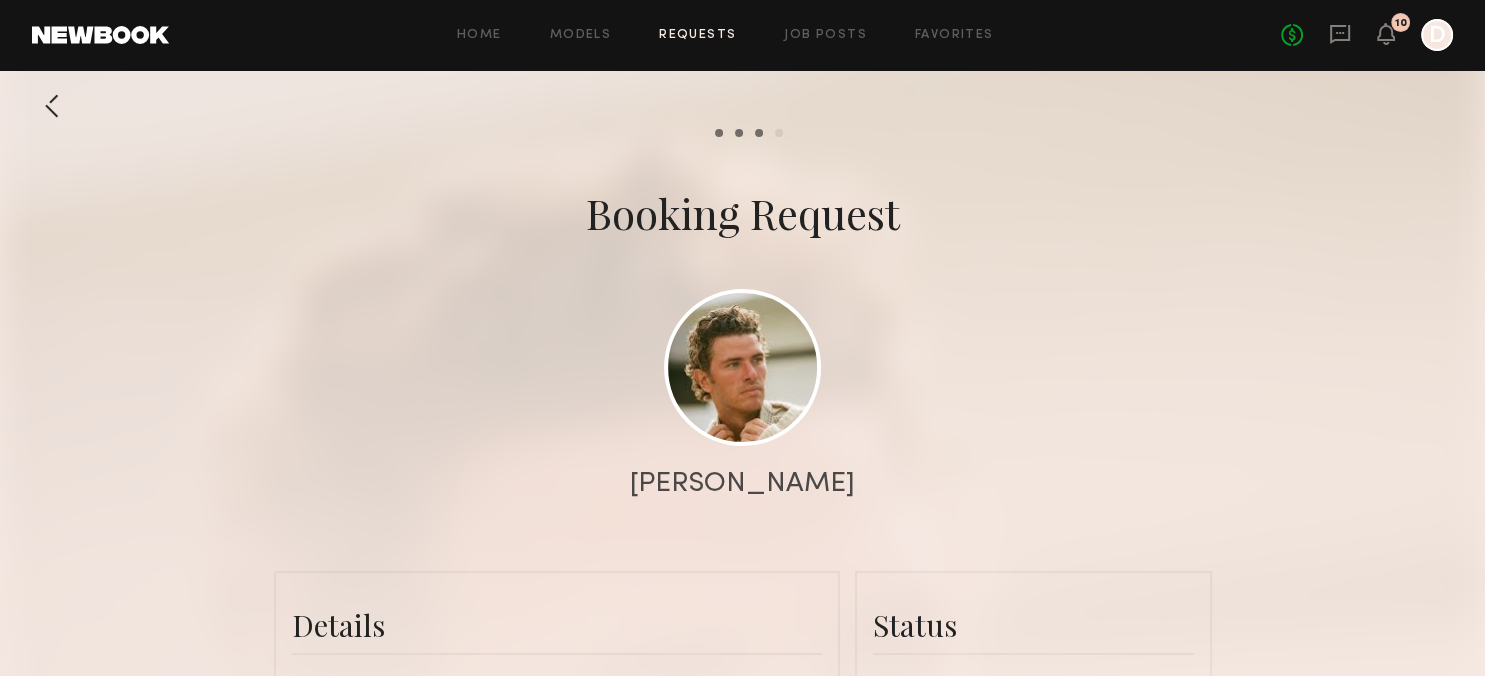 scroll, scrollTop: 1250, scrollLeft: 0, axis: vertical 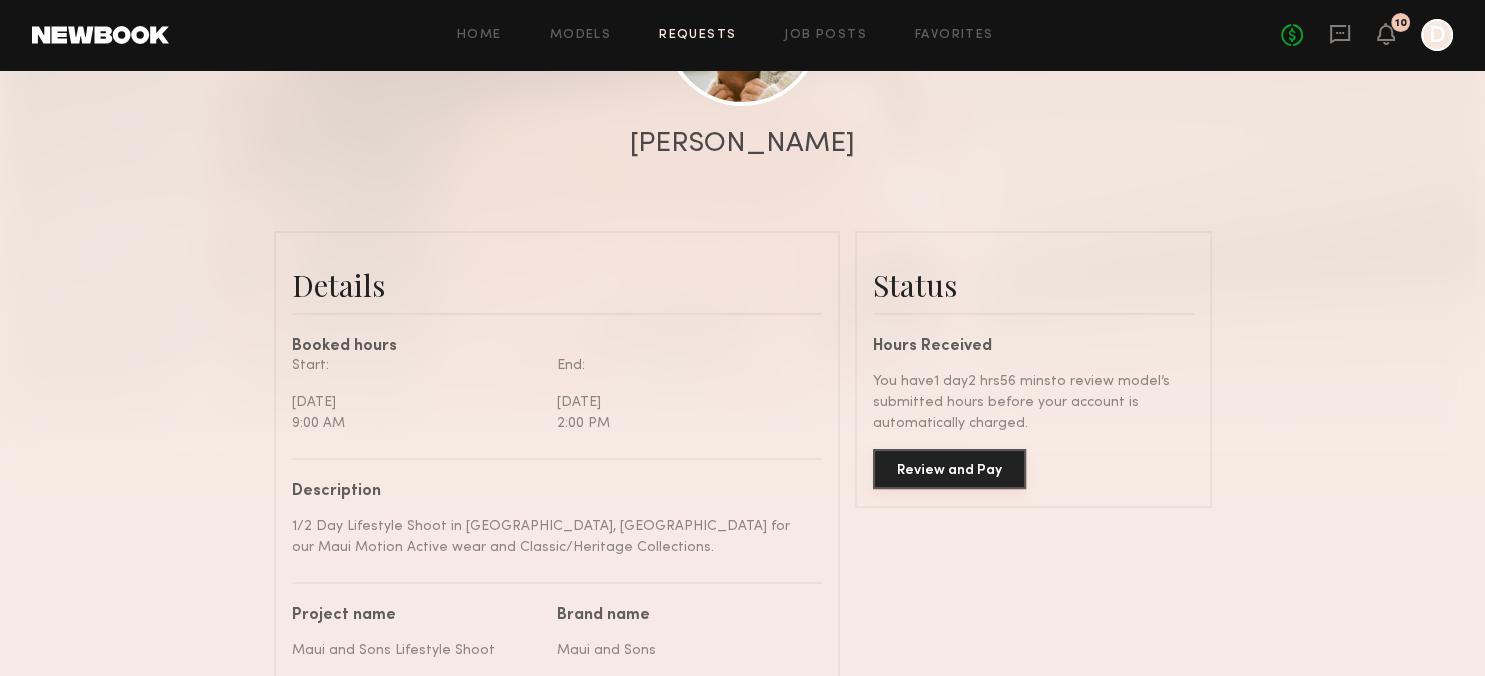 click on "Review and Pay" 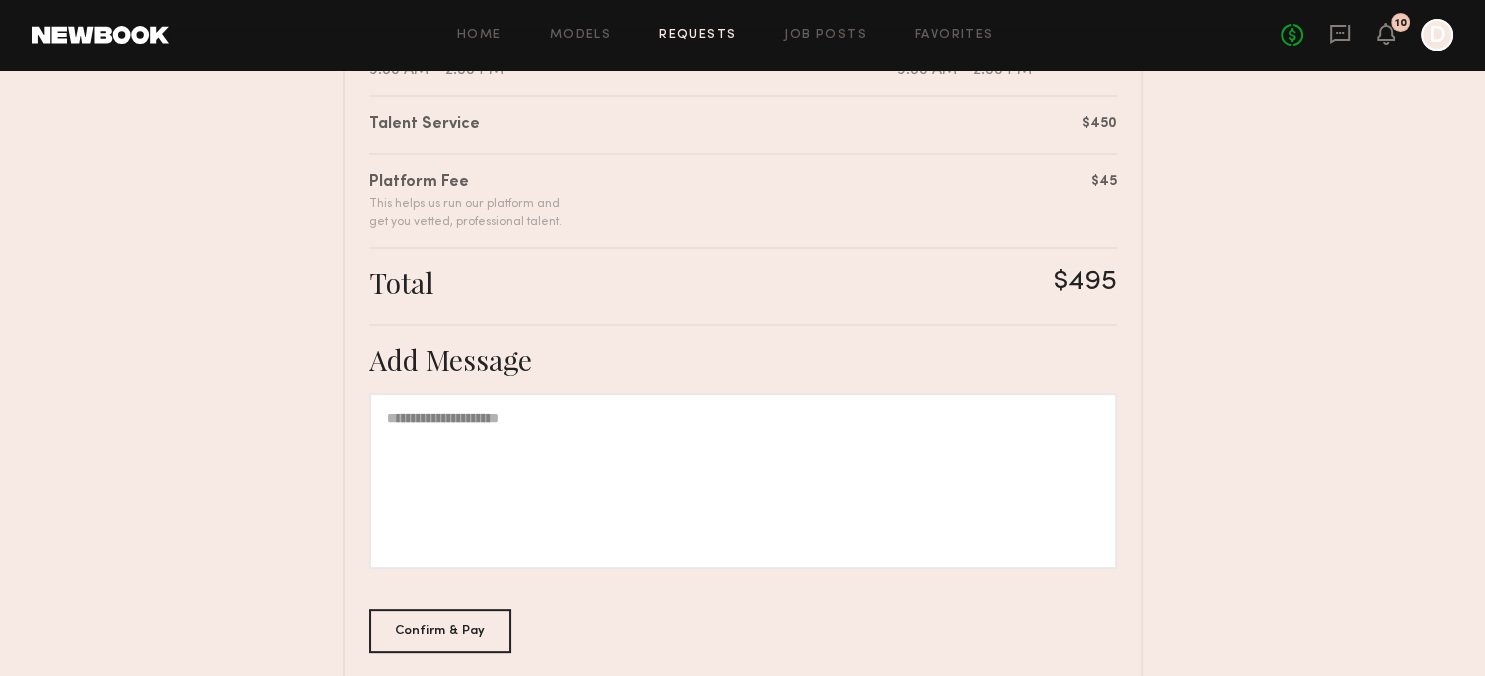 scroll, scrollTop: 500, scrollLeft: 0, axis: vertical 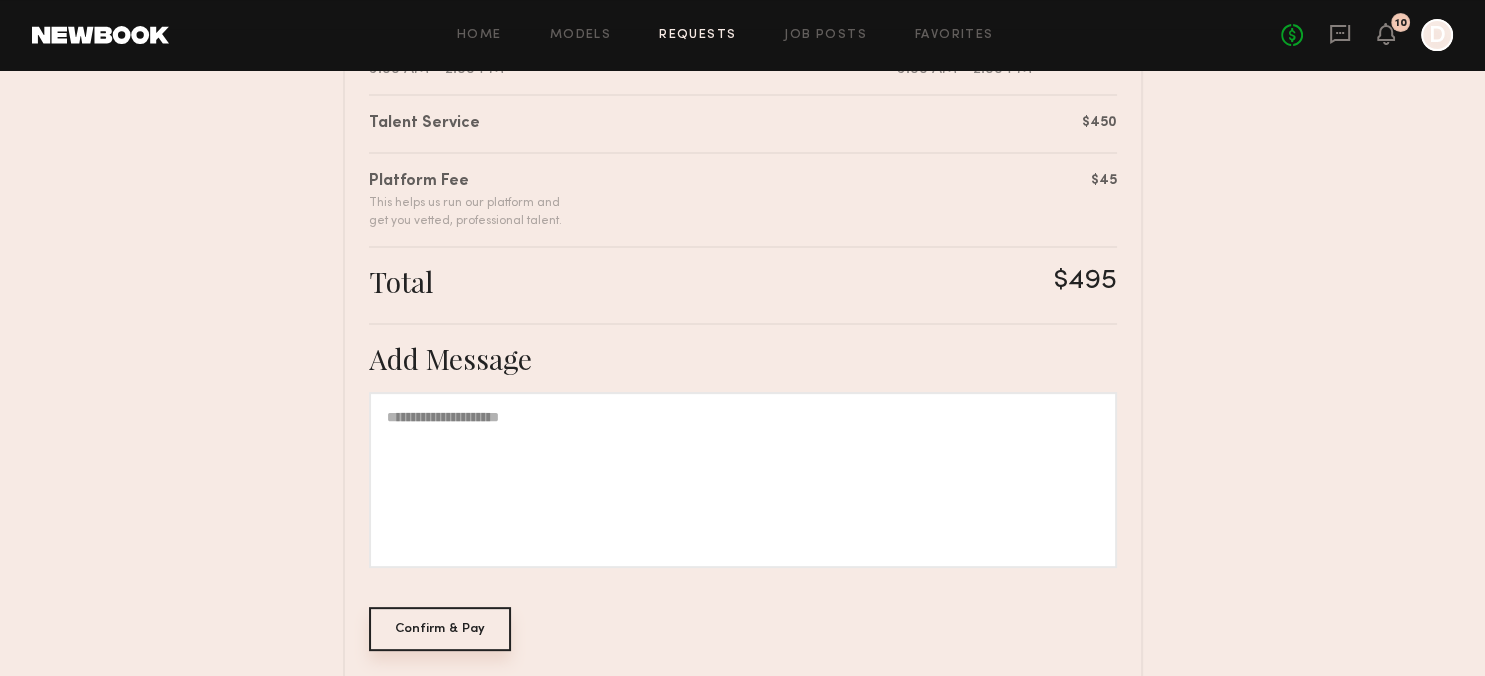click on "Confirm & Pay" 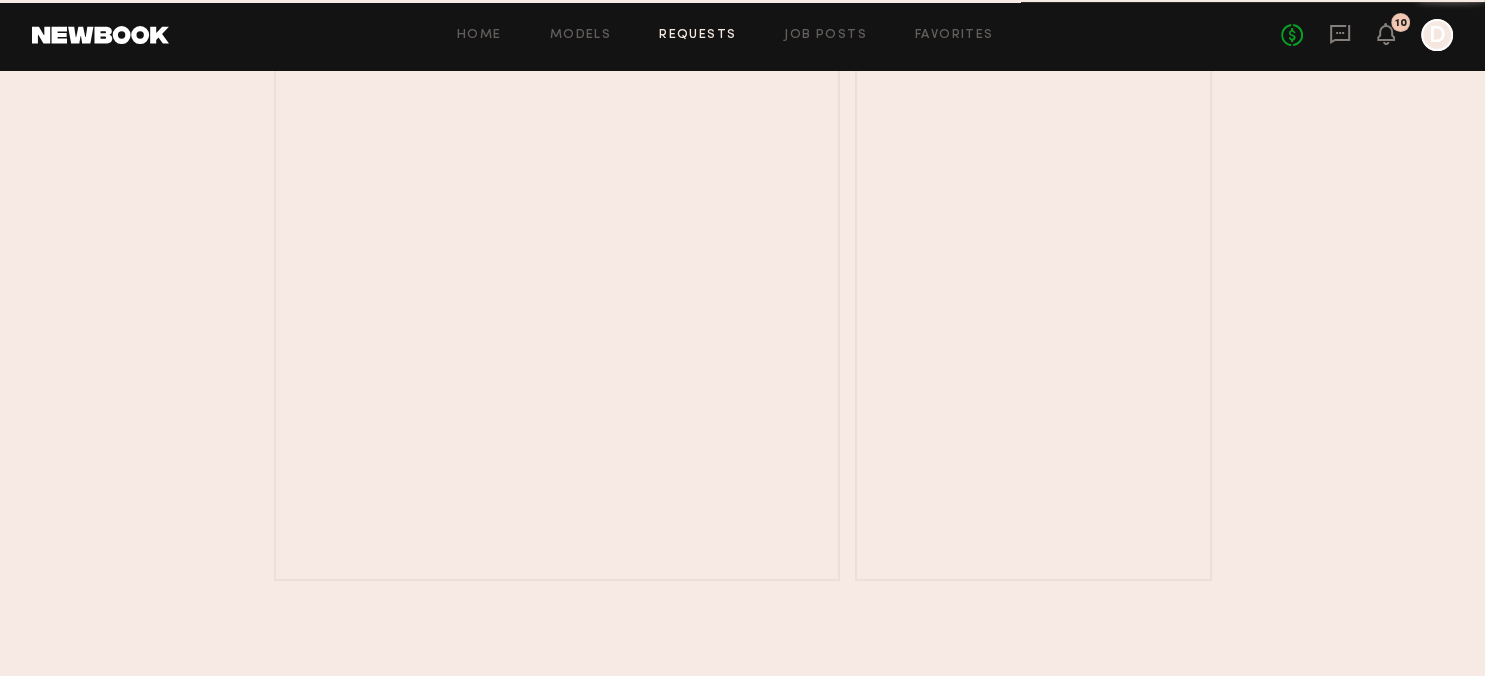 scroll, scrollTop: 0, scrollLeft: 0, axis: both 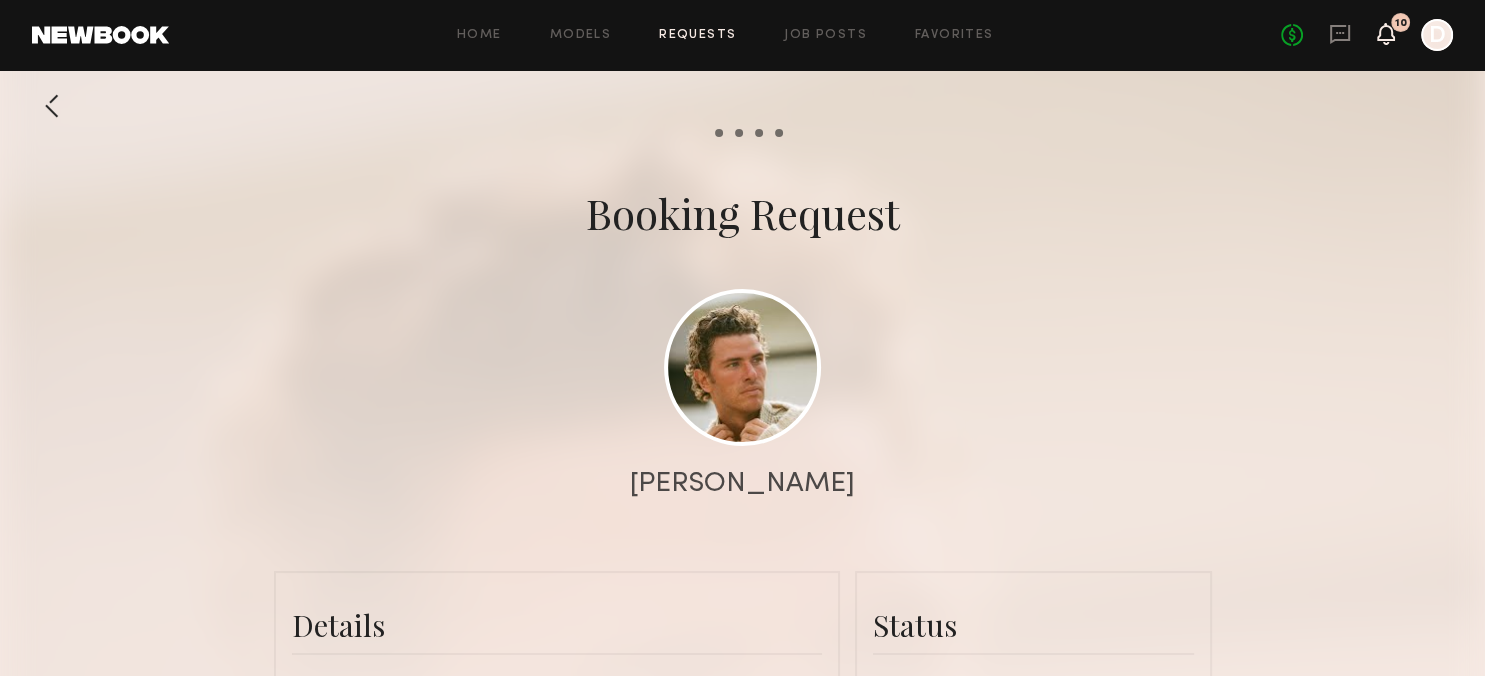 click 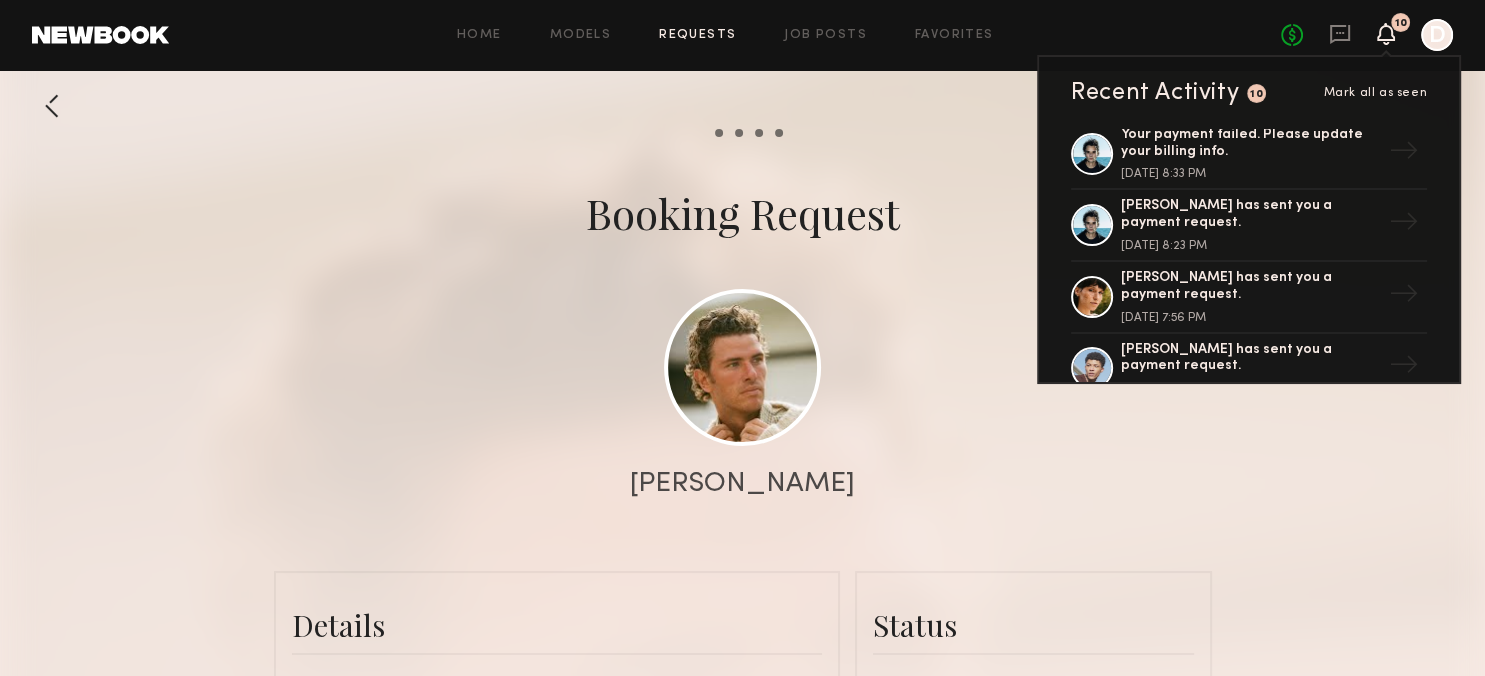 scroll, scrollTop: 904, scrollLeft: 0, axis: vertical 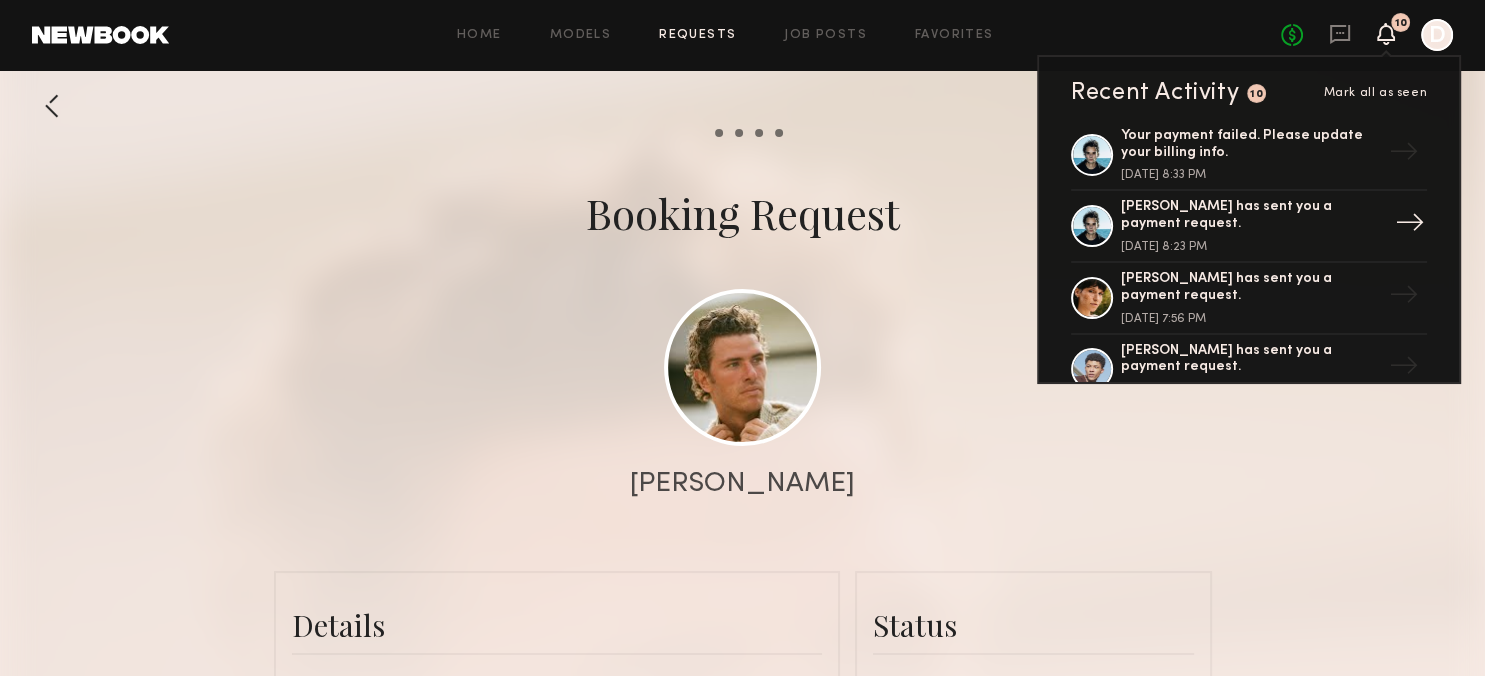 click on "Alex B. has sent you a payment request." 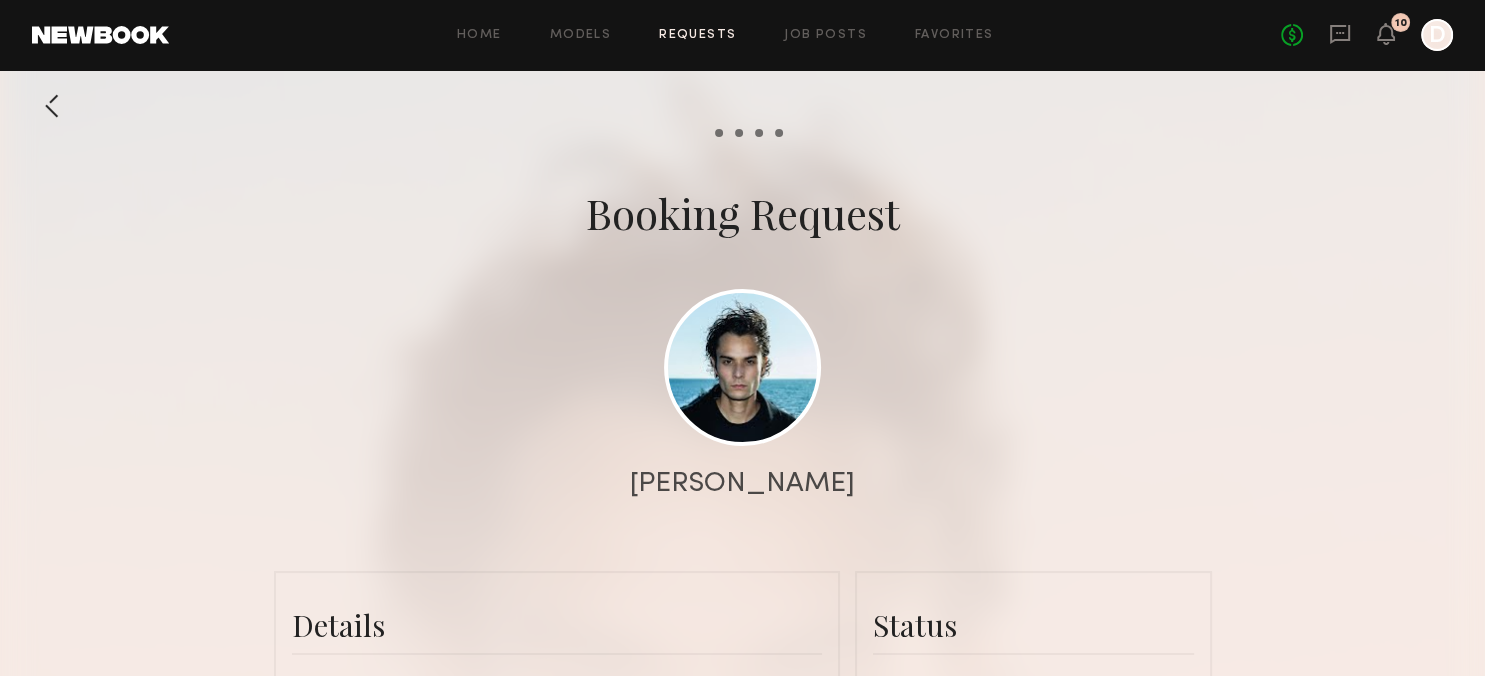 scroll, scrollTop: 1854, scrollLeft: 0, axis: vertical 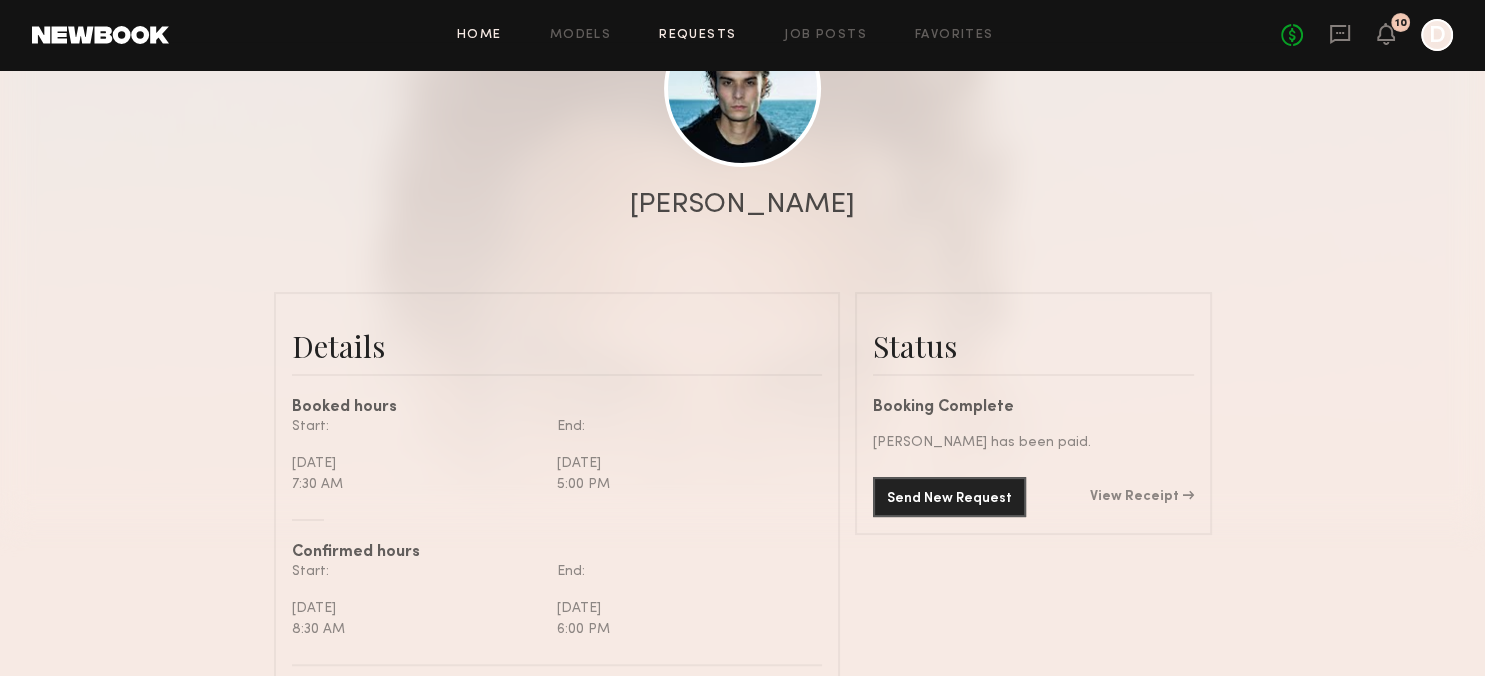 click on "Home" 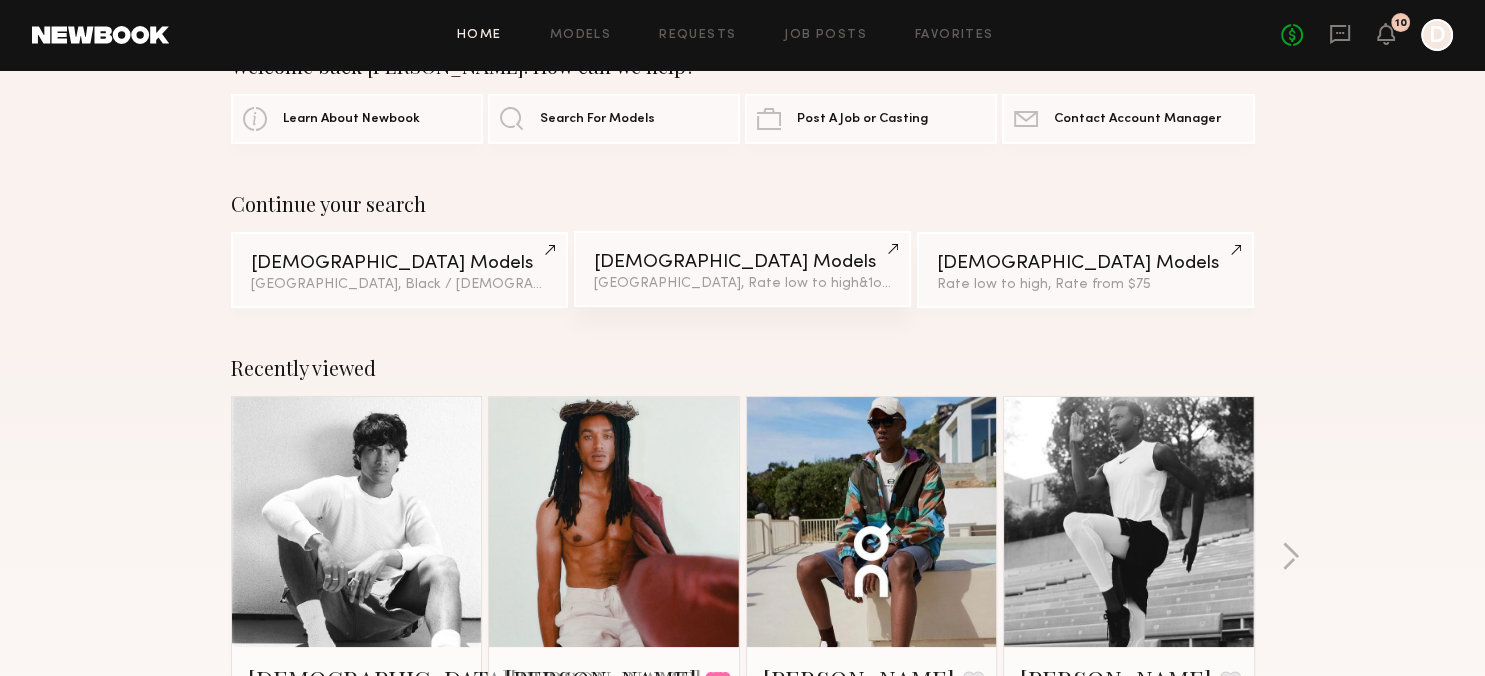 scroll, scrollTop: 0, scrollLeft: 0, axis: both 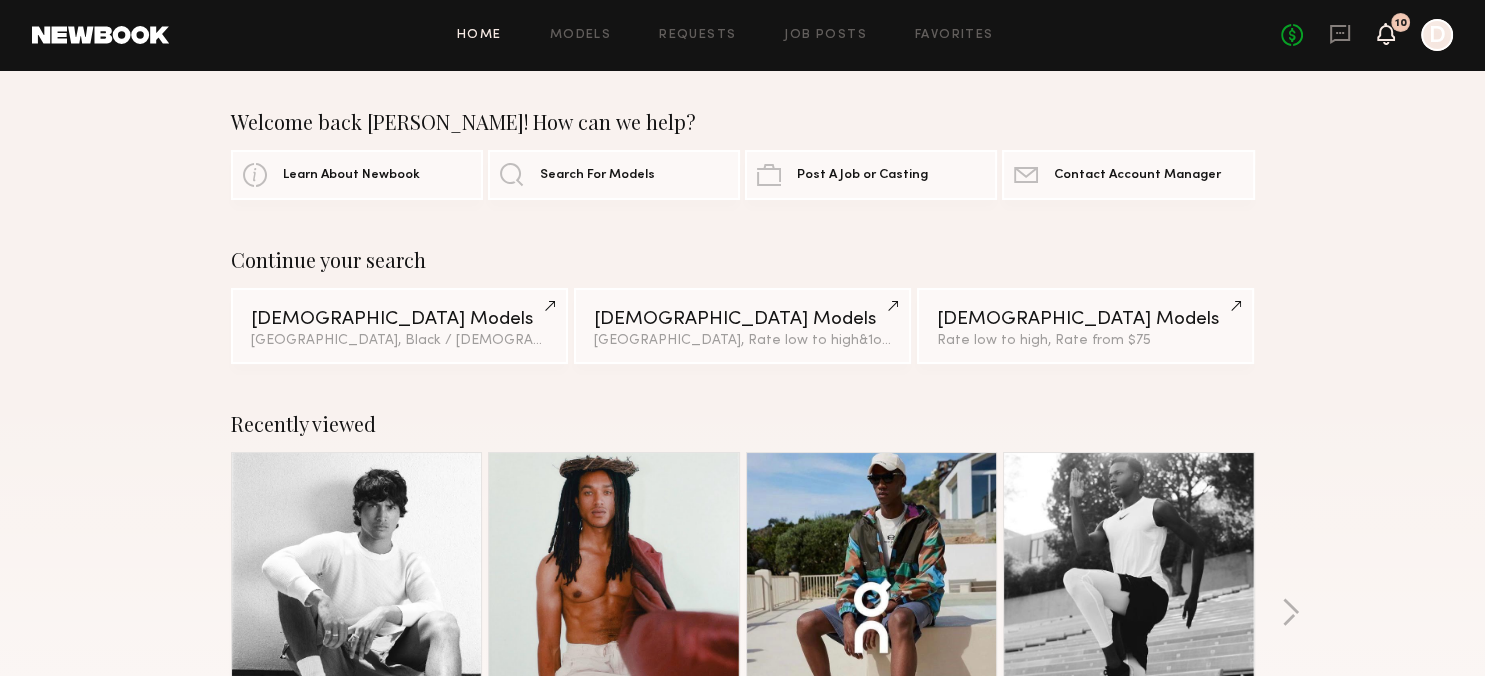 click 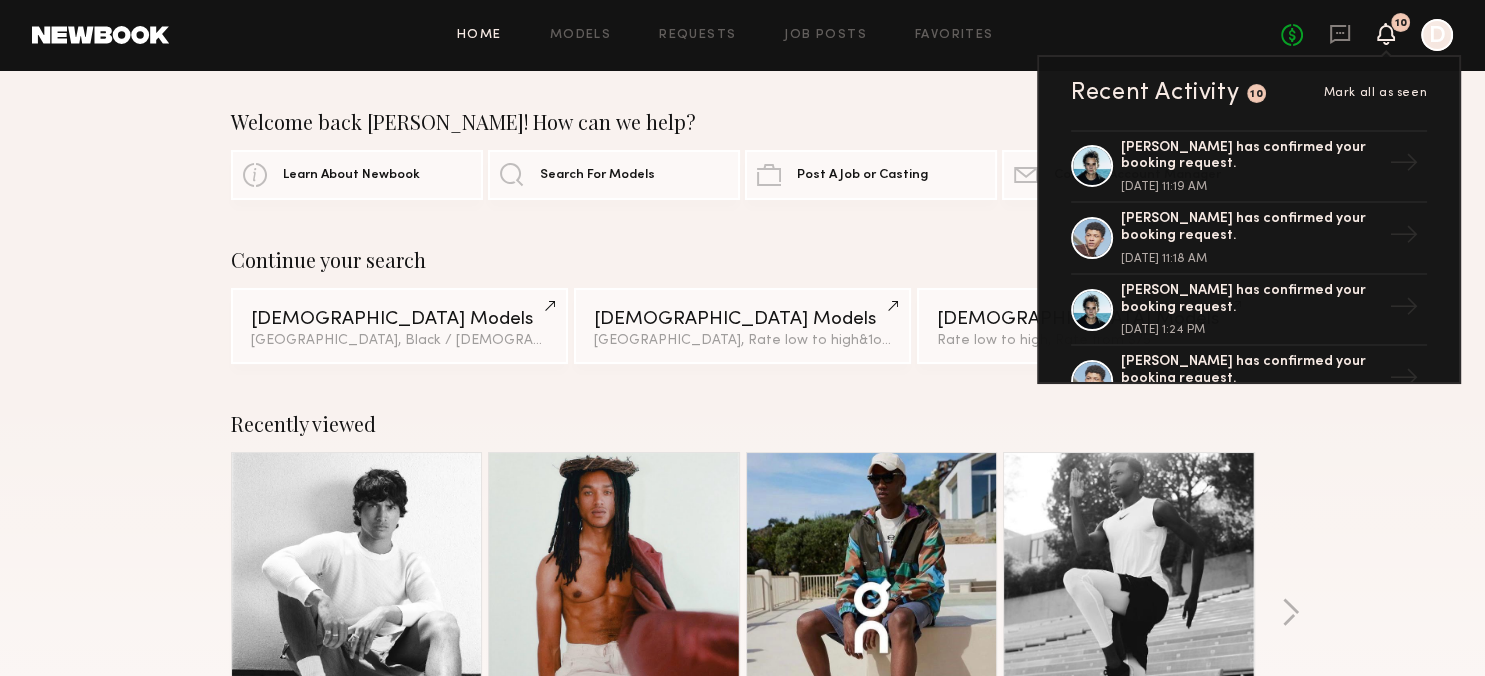 scroll, scrollTop: 1255, scrollLeft: 0, axis: vertical 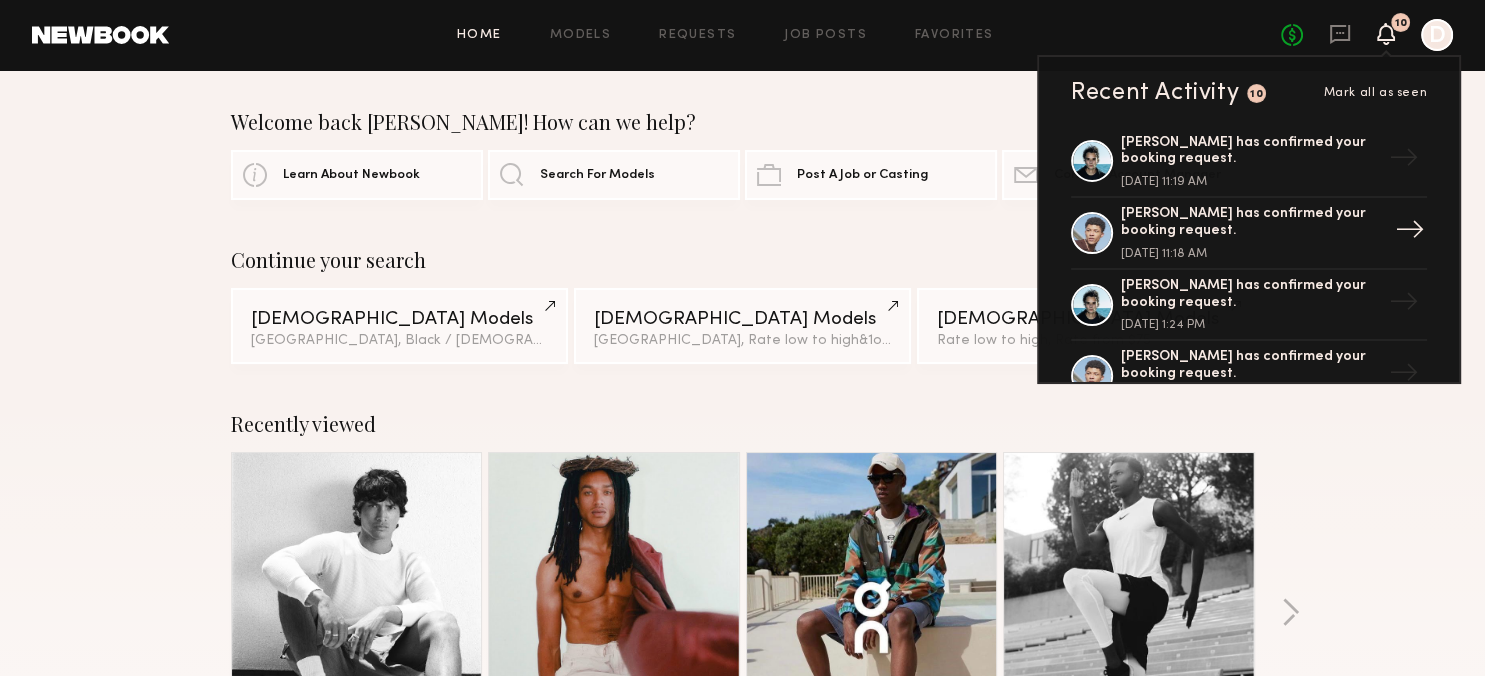 click on "Vincent T. has confirmed your booking request." 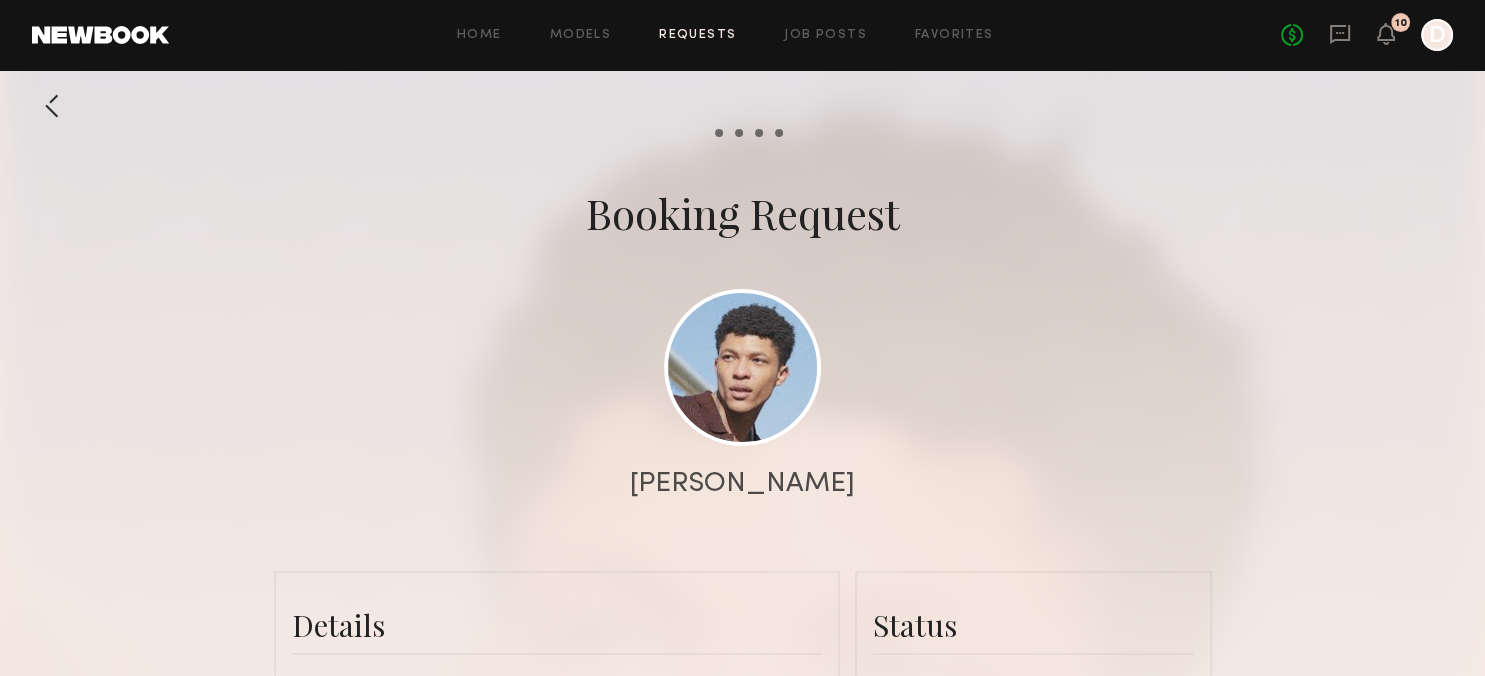 scroll, scrollTop: 1438, scrollLeft: 0, axis: vertical 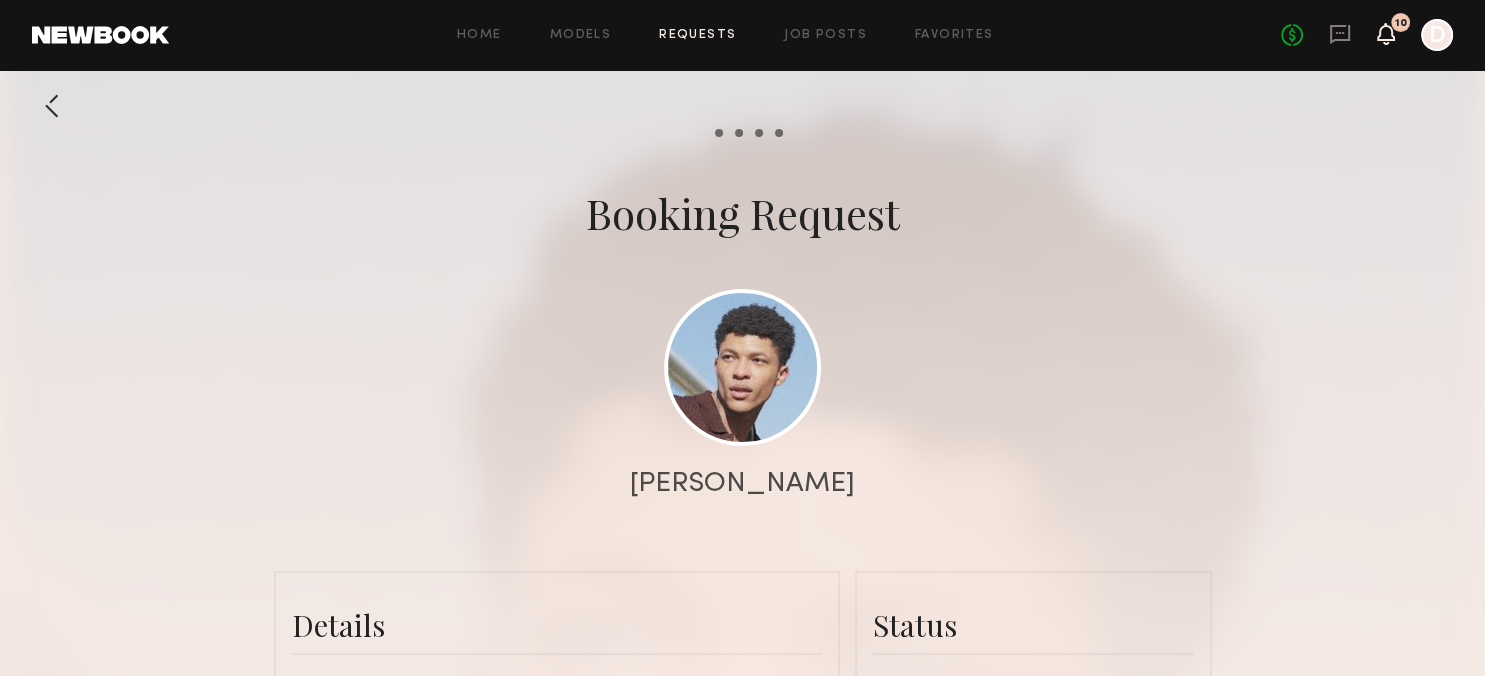 click 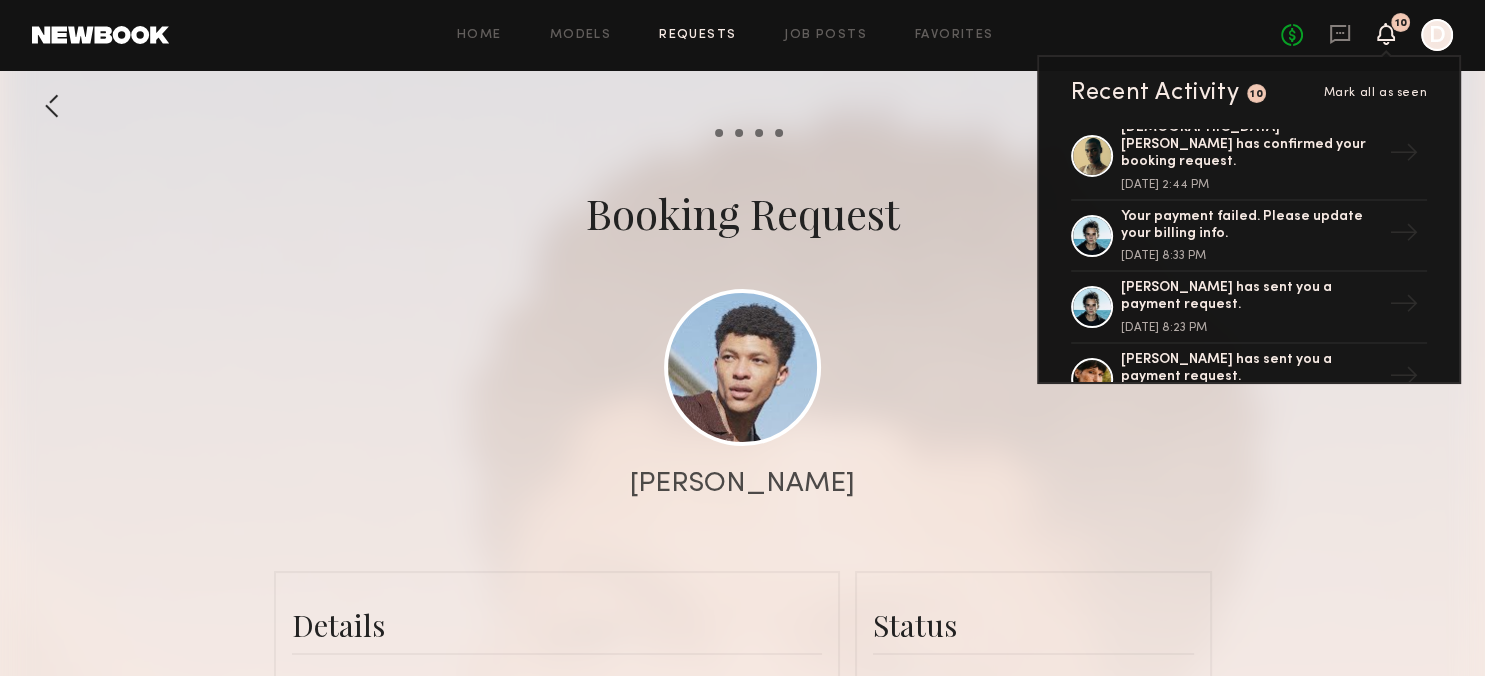 scroll, scrollTop: 845, scrollLeft: 0, axis: vertical 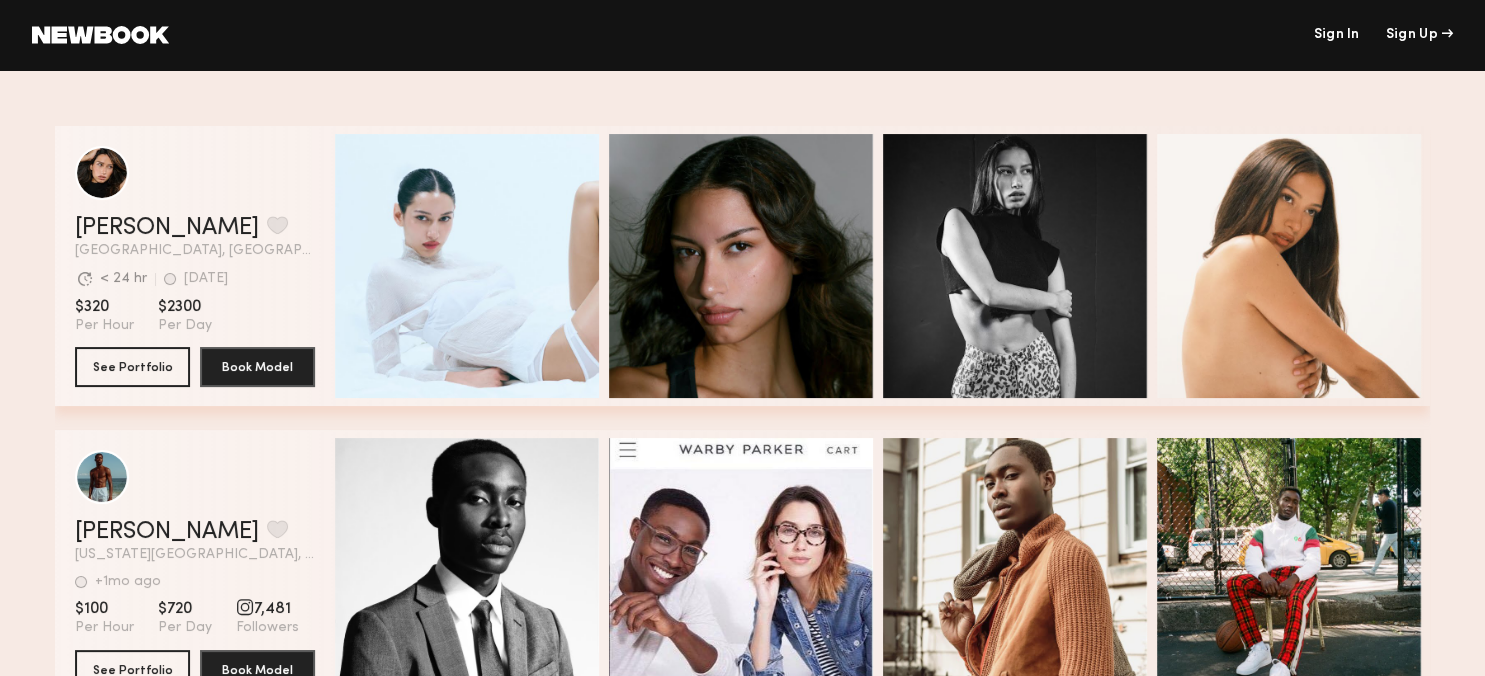 click on "Sign In" 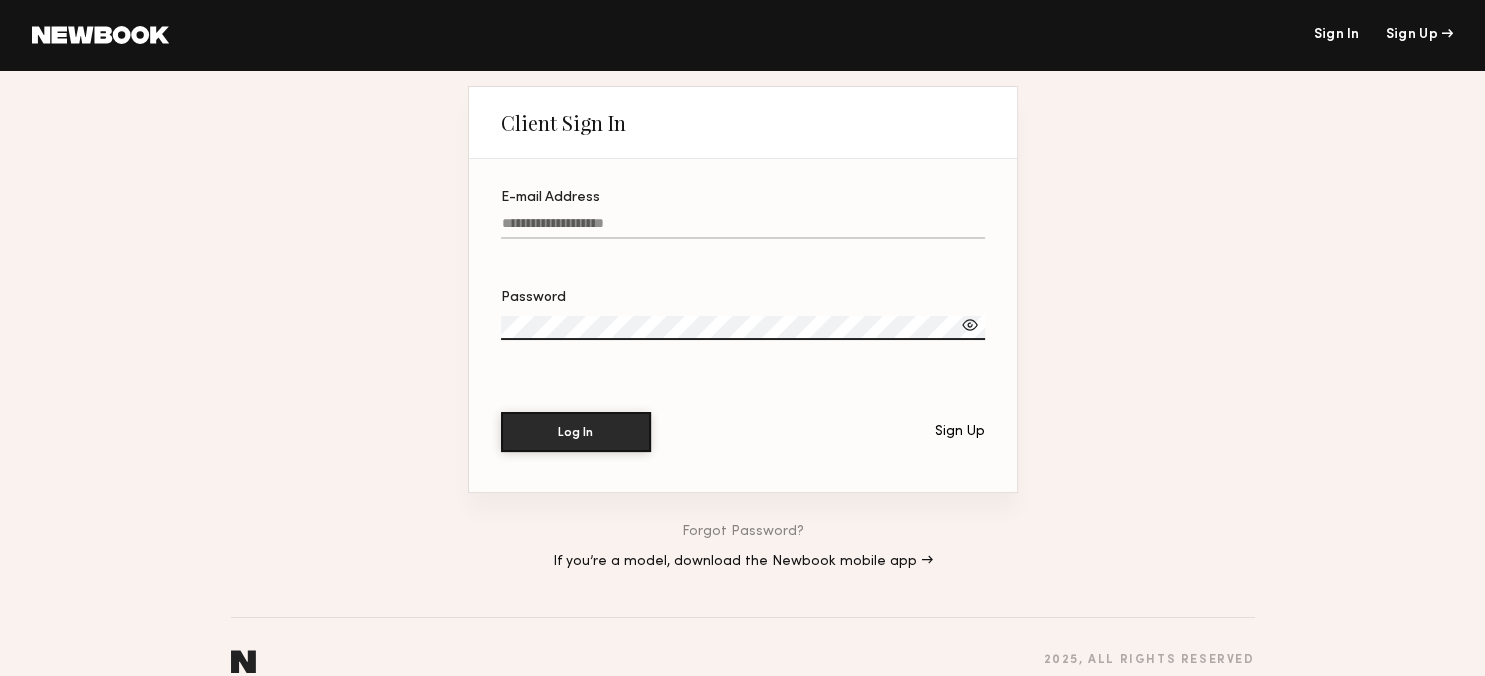 click on "E-mail Address" 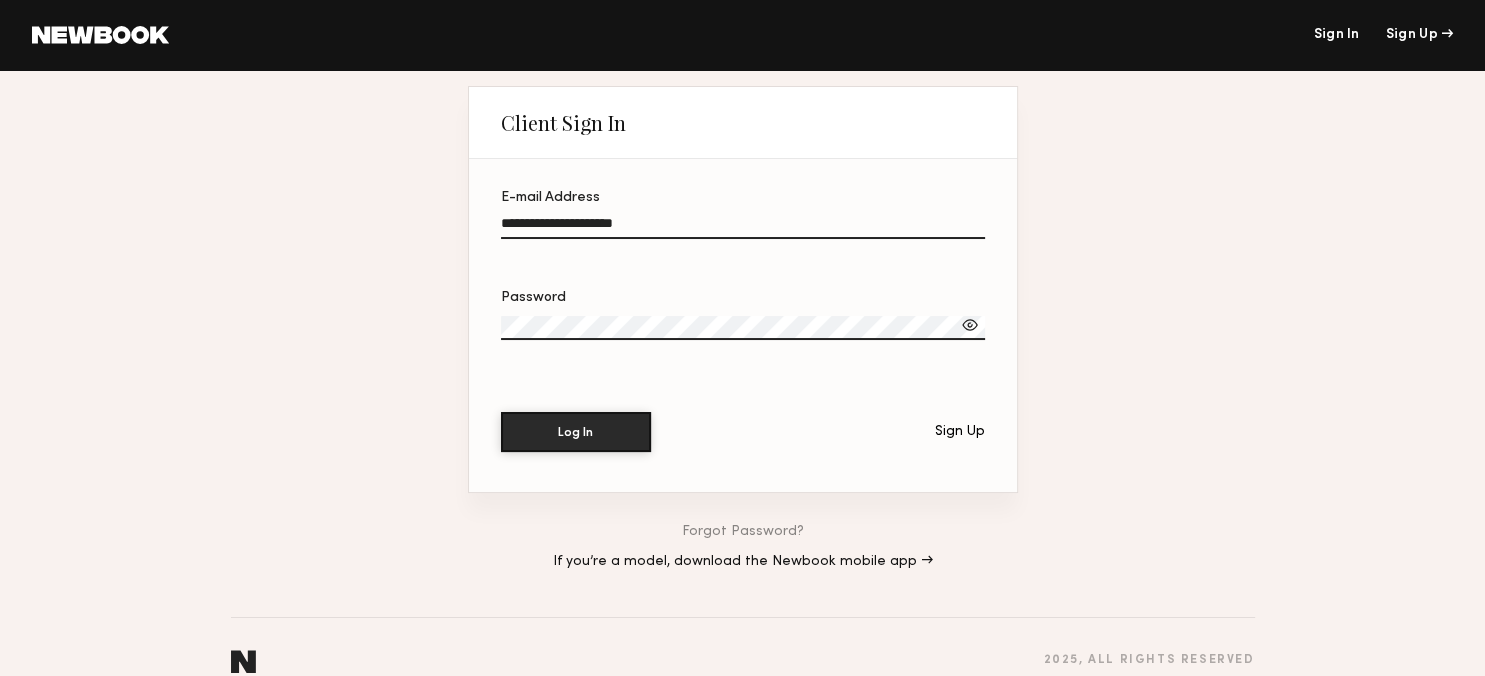 type on "**********" 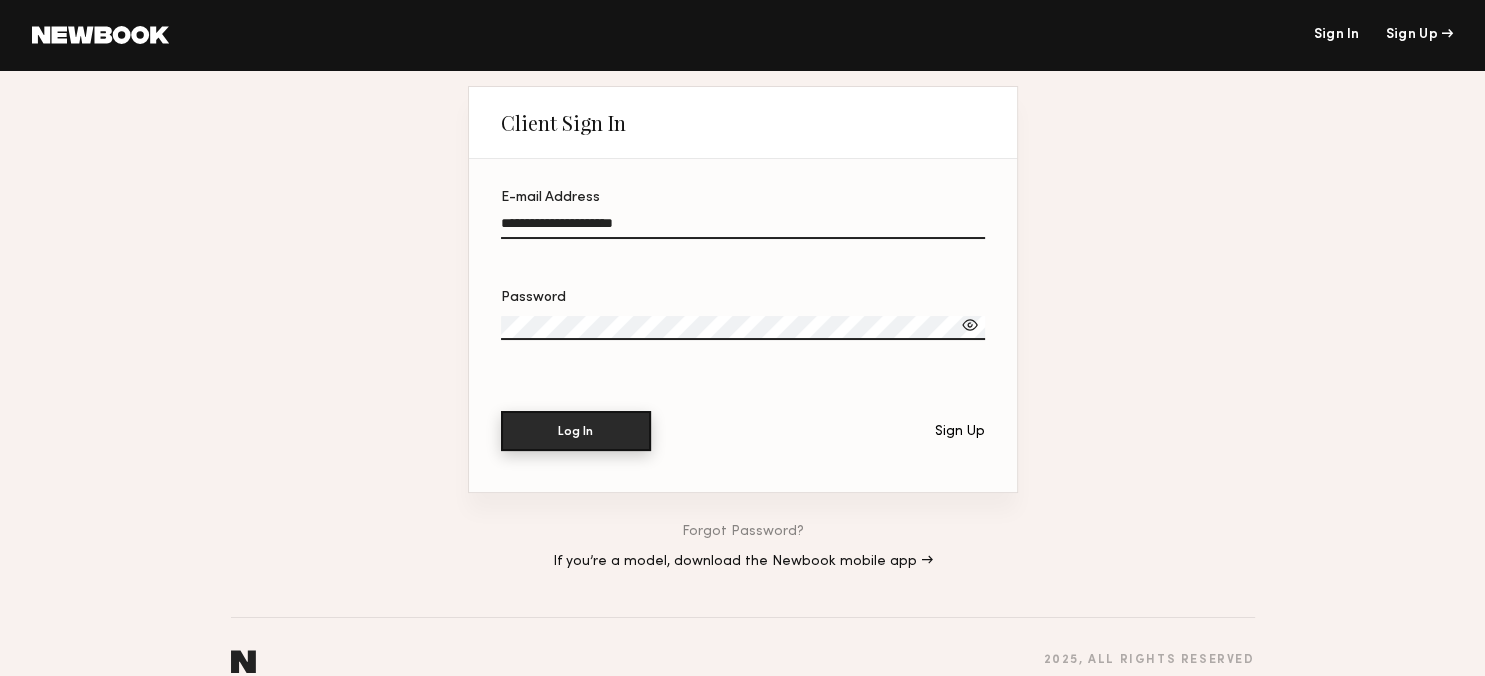 click on "Log In" 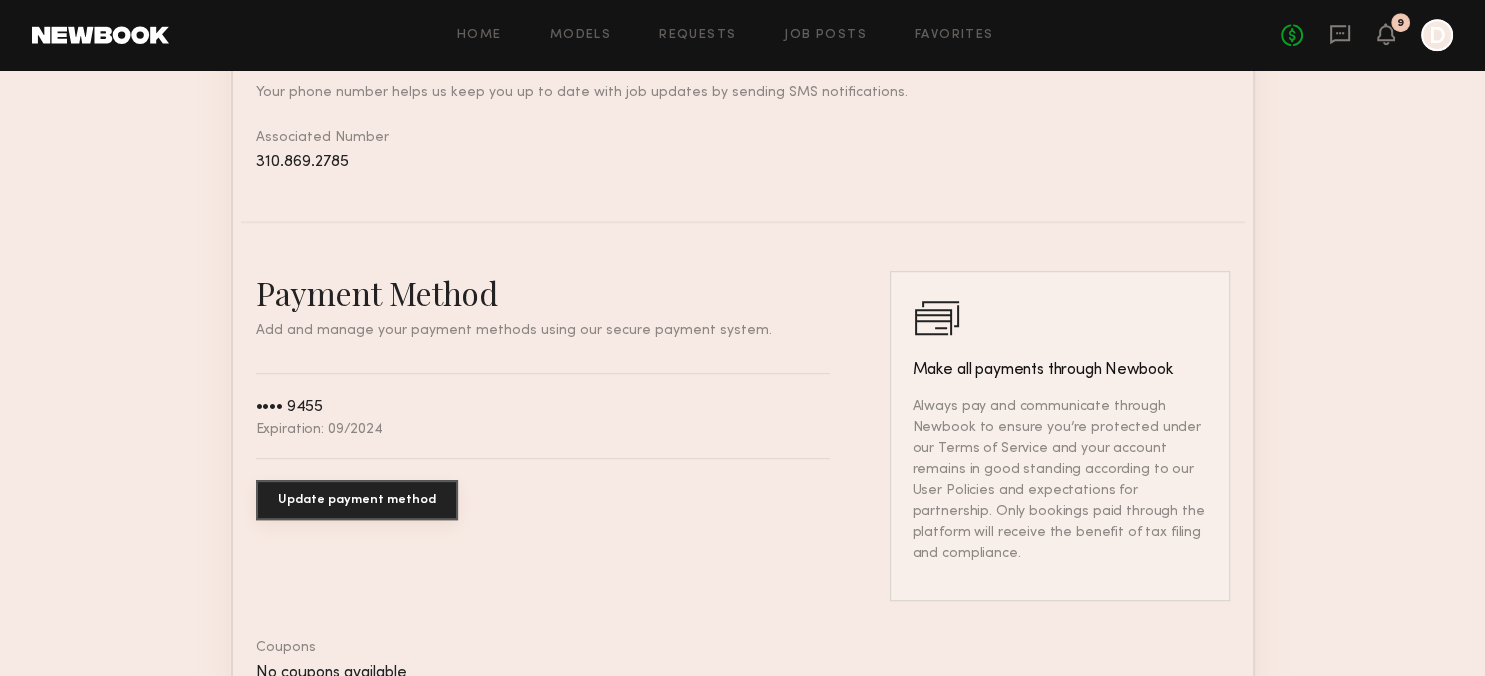 scroll, scrollTop: 940, scrollLeft: 0, axis: vertical 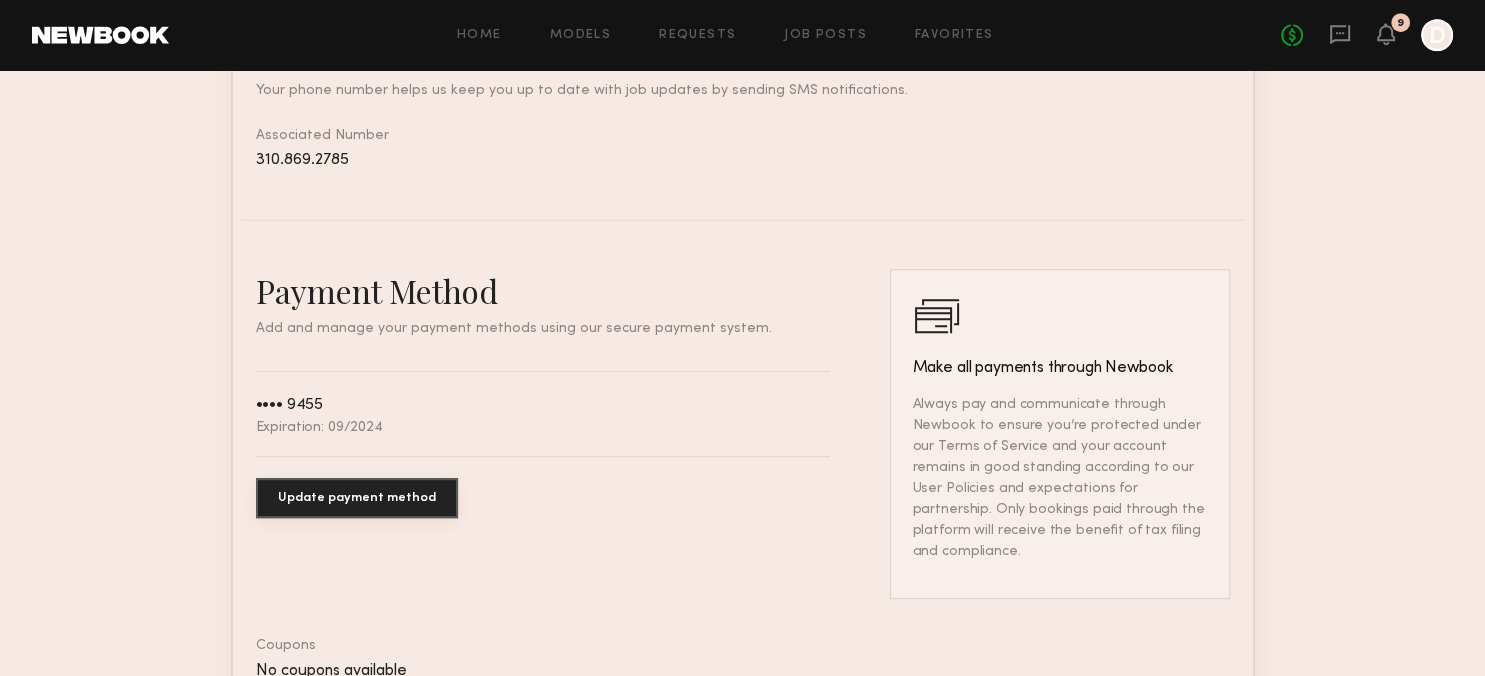 click on "Update payment method" 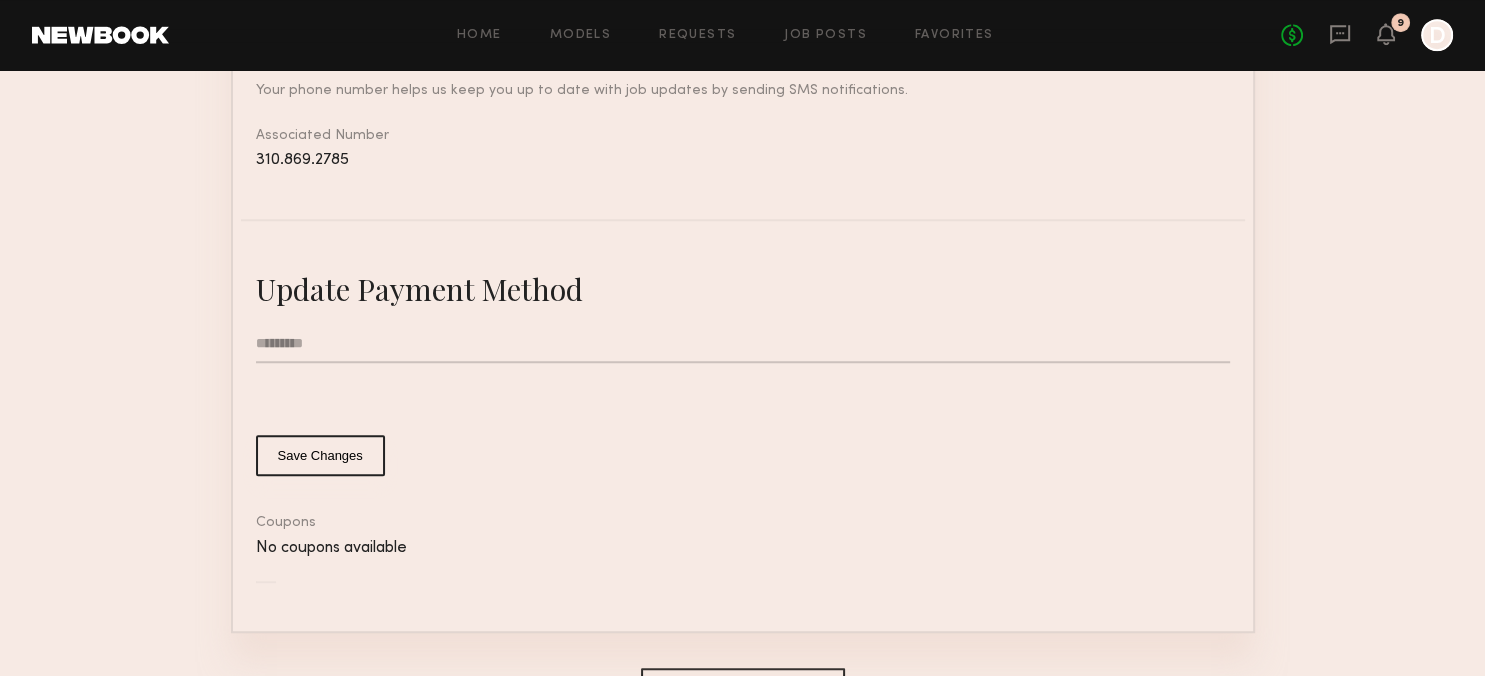 click 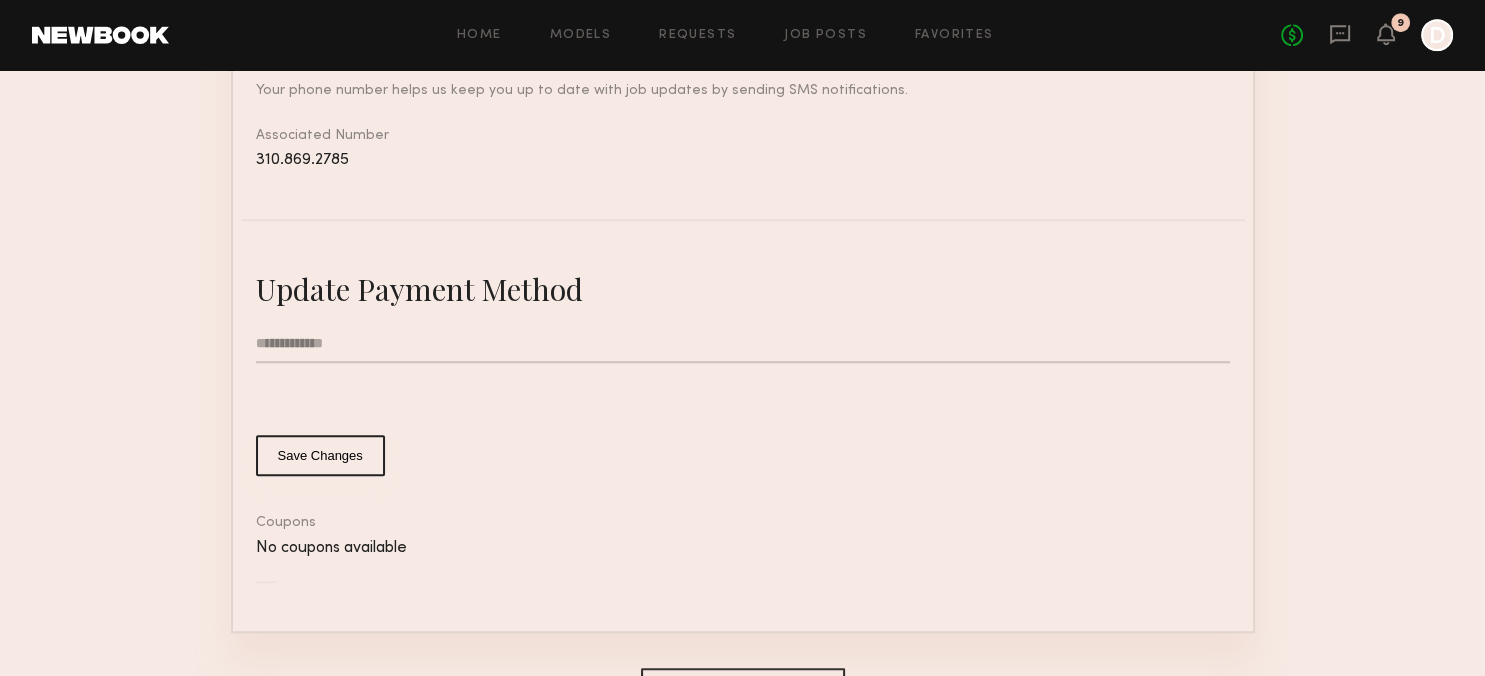 type on "**********" 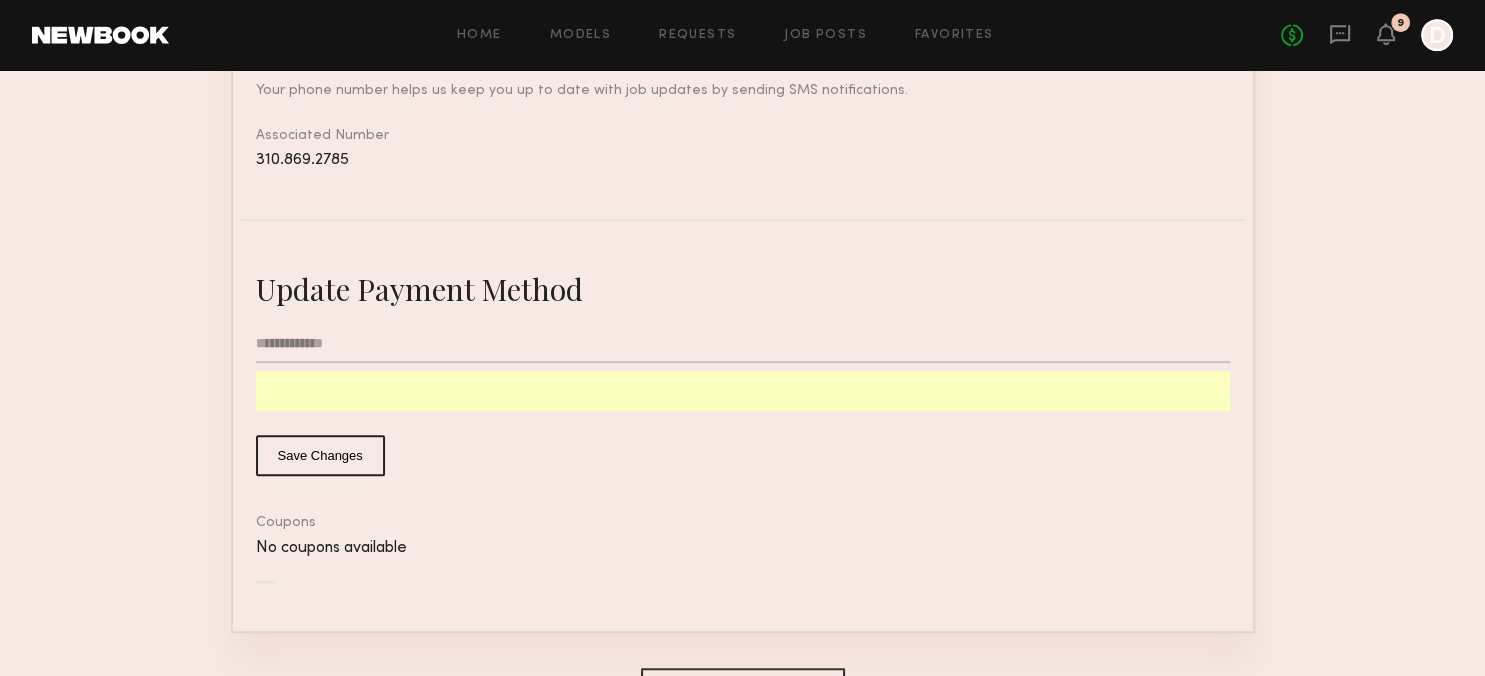 click on "Save Changes" 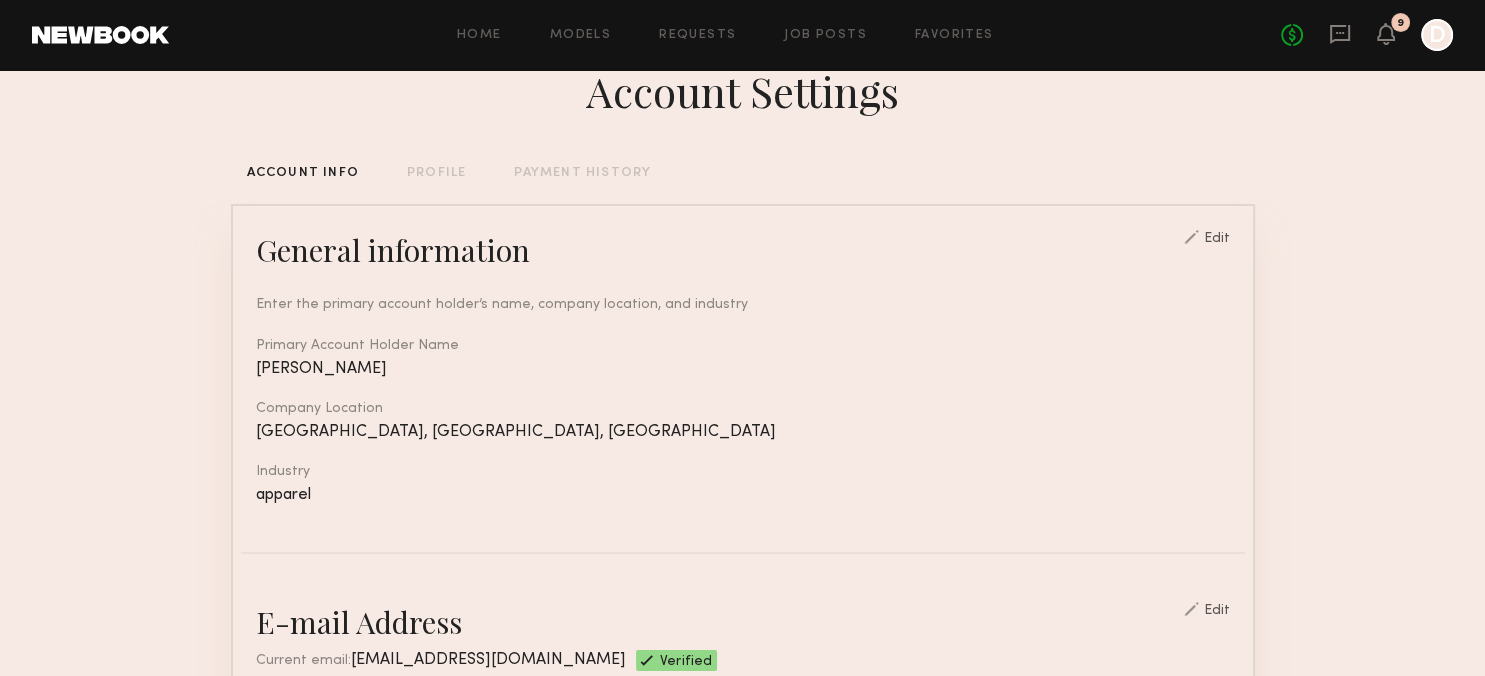 scroll, scrollTop: 0, scrollLeft: 0, axis: both 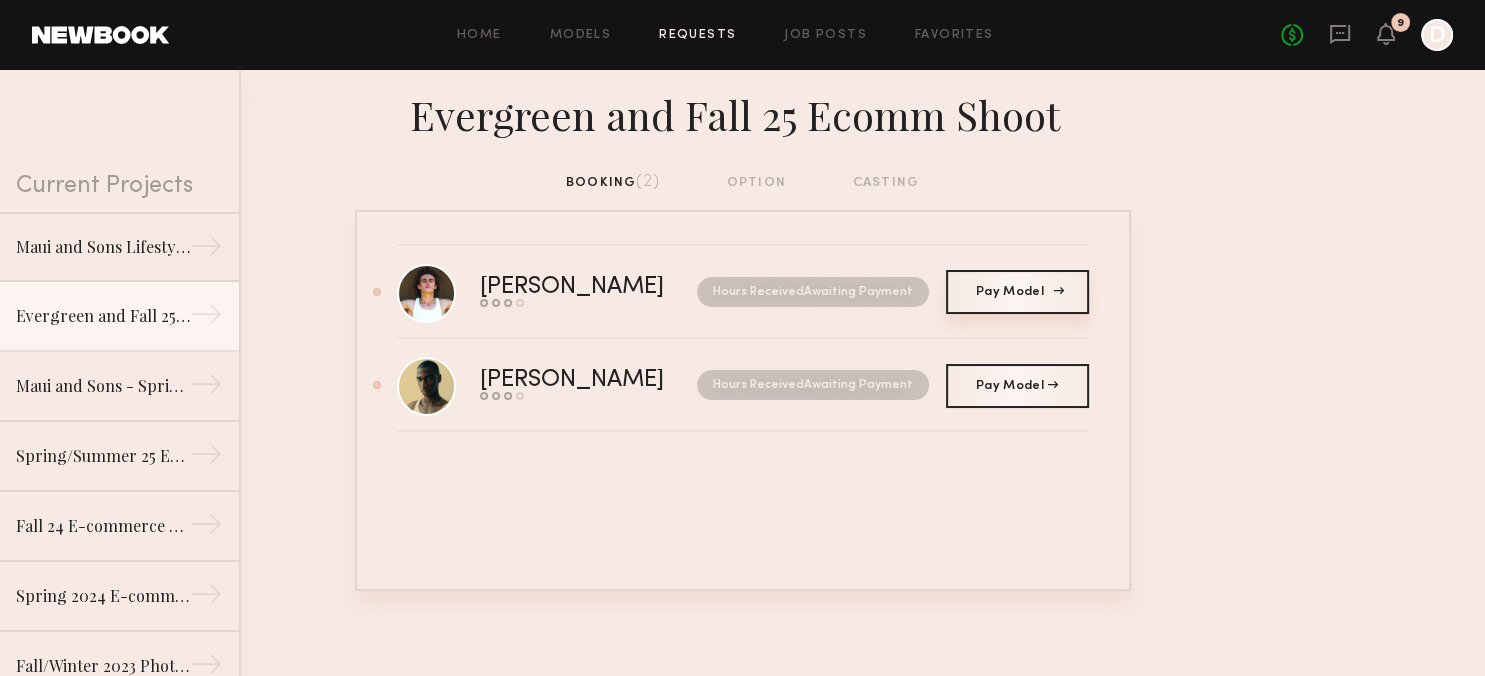 click on "Pay Model" 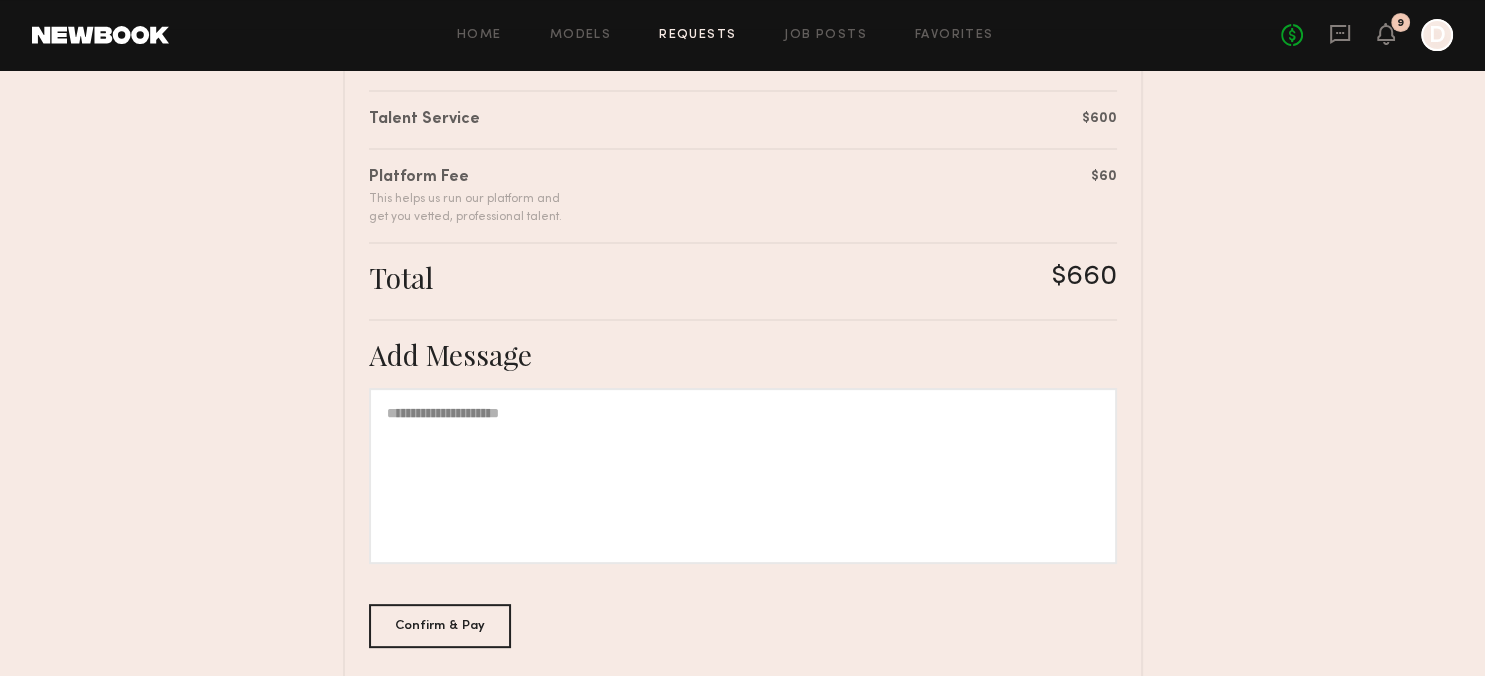 scroll, scrollTop: 599, scrollLeft: 0, axis: vertical 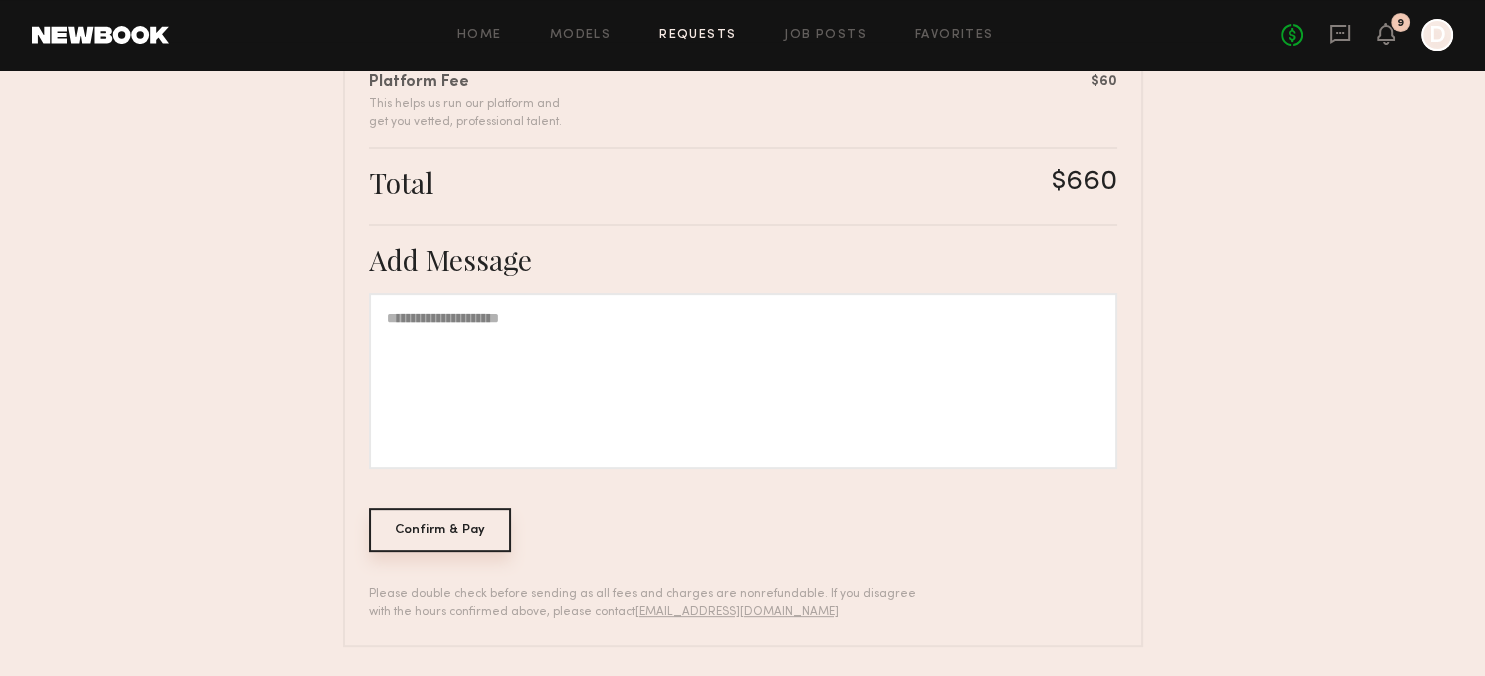 click on "Confirm & Pay" 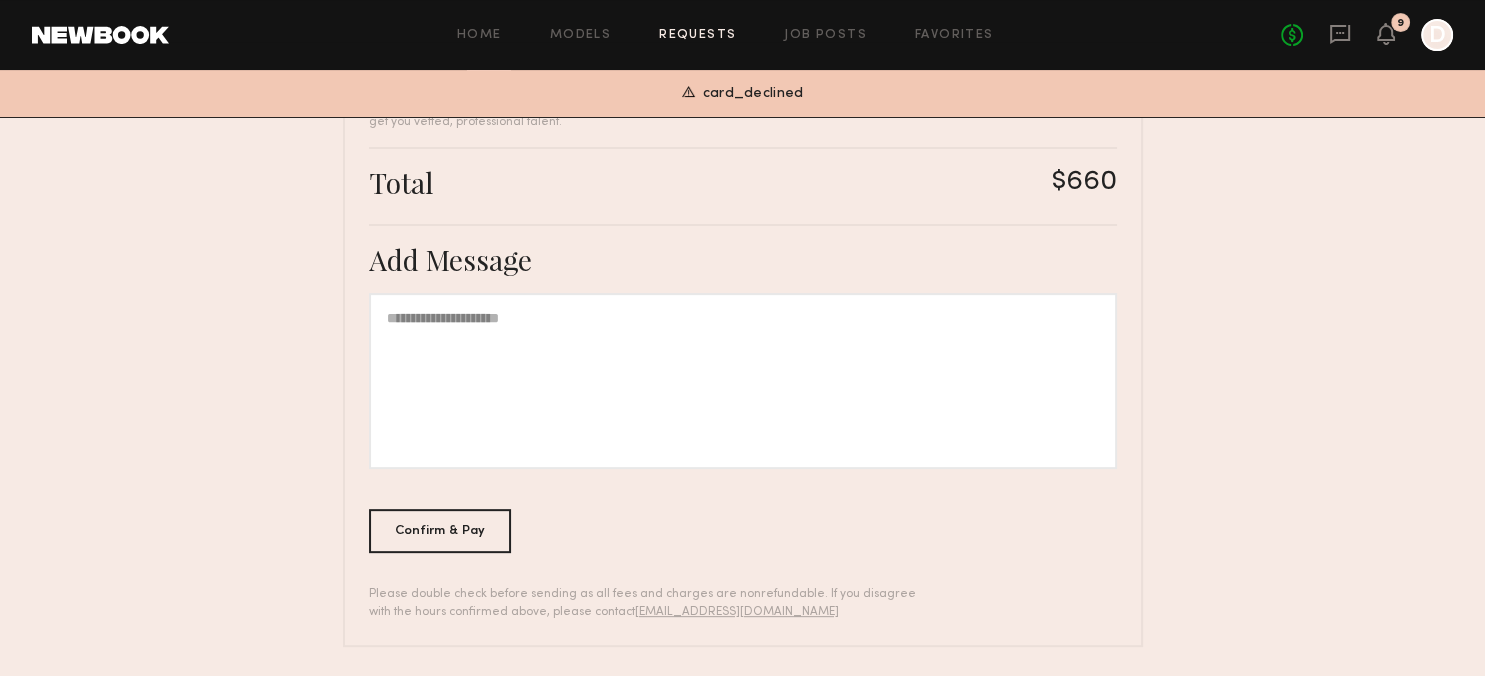 scroll, scrollTop: 0, scrollLeft: 0, axis: both 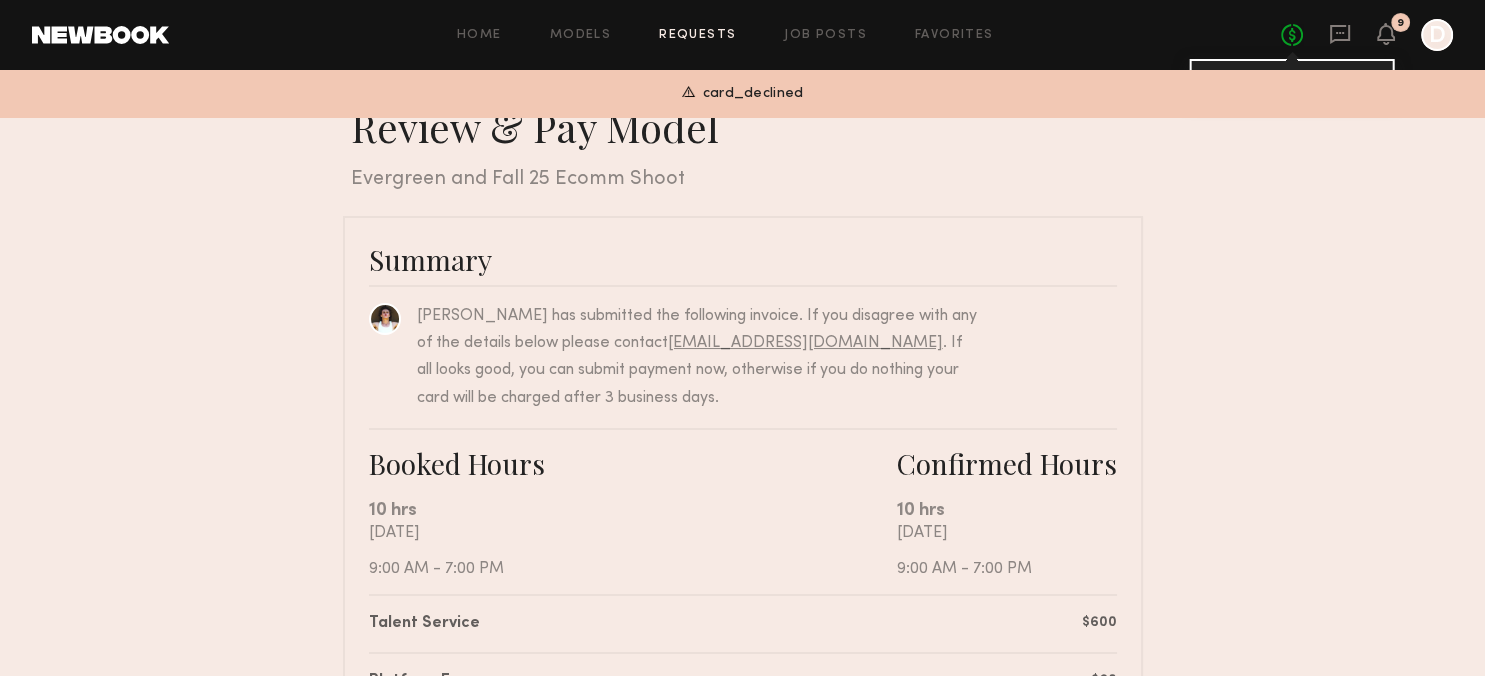 click on "No fees up to $5,000" 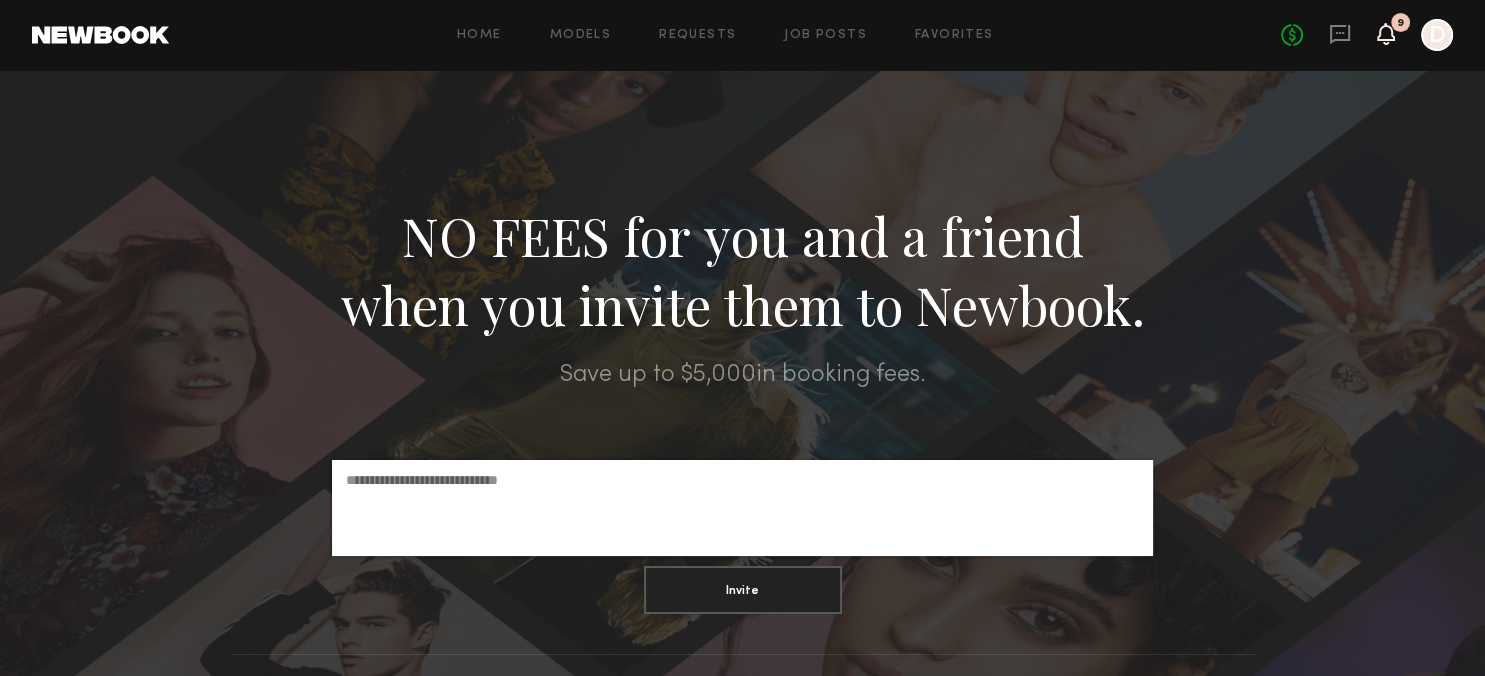 click 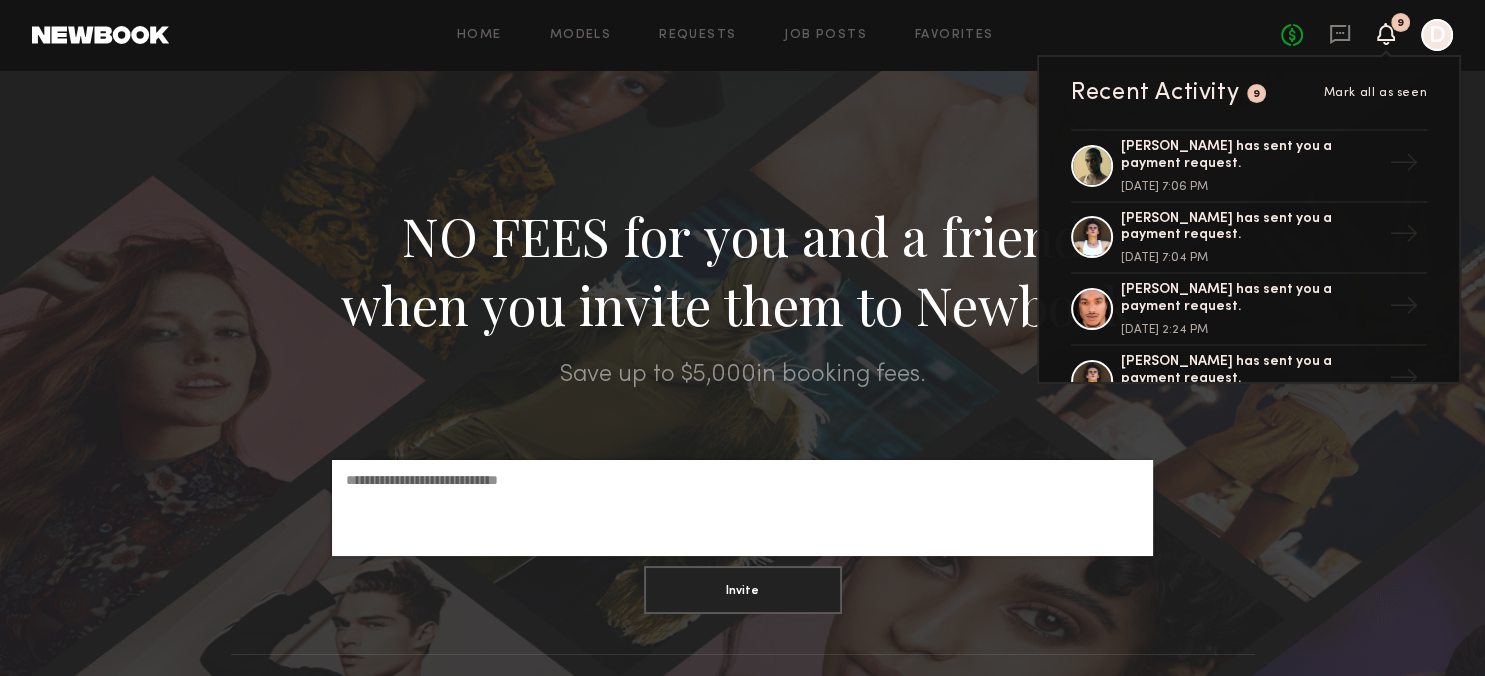 click 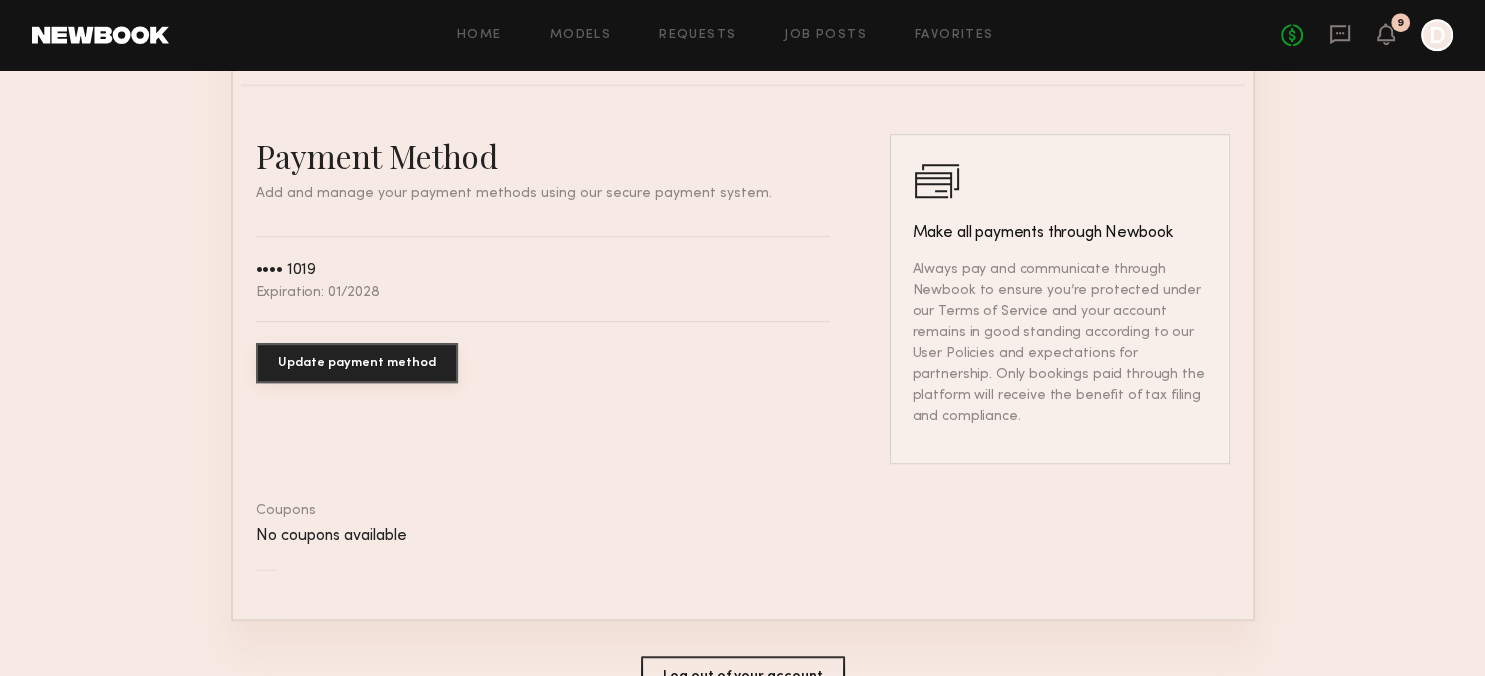 scroll, scrollTop: 1081, scrollLeft: 0, axis: vertical 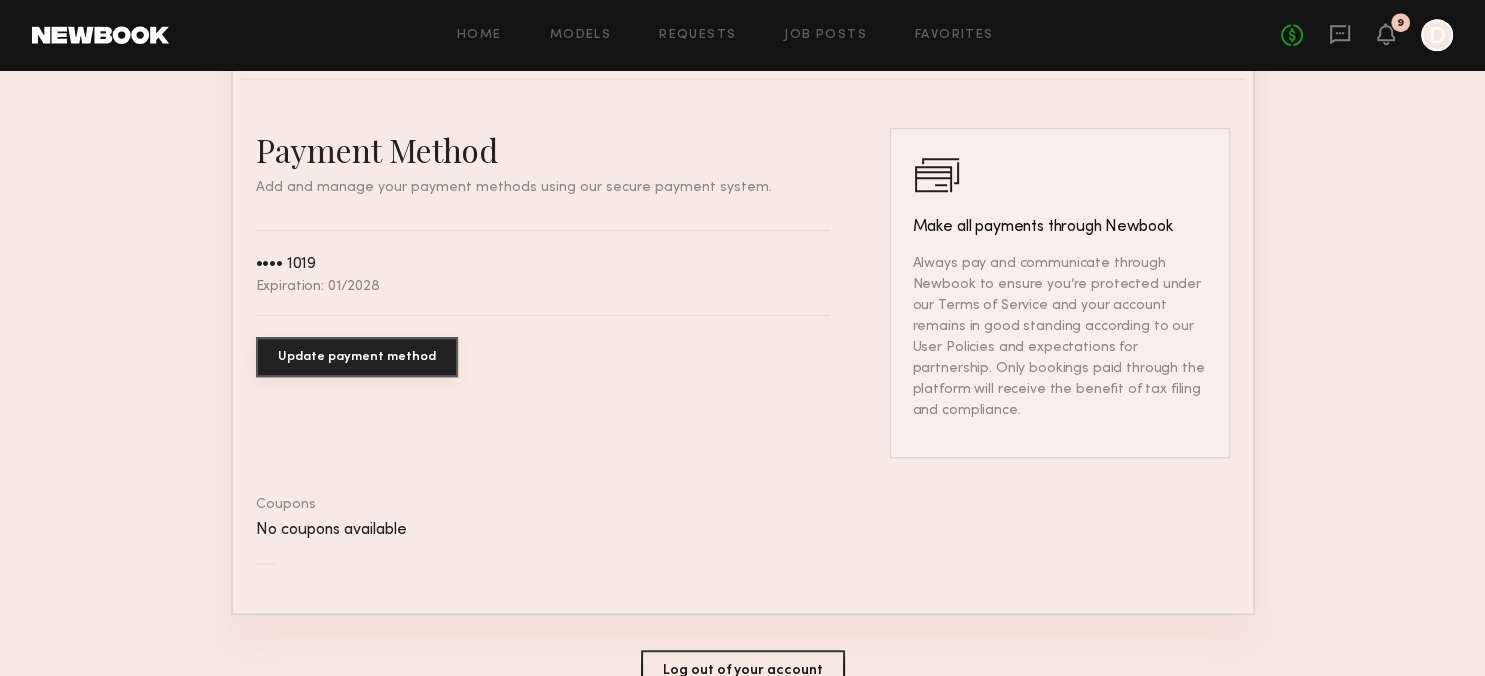 click on "Update payment method" 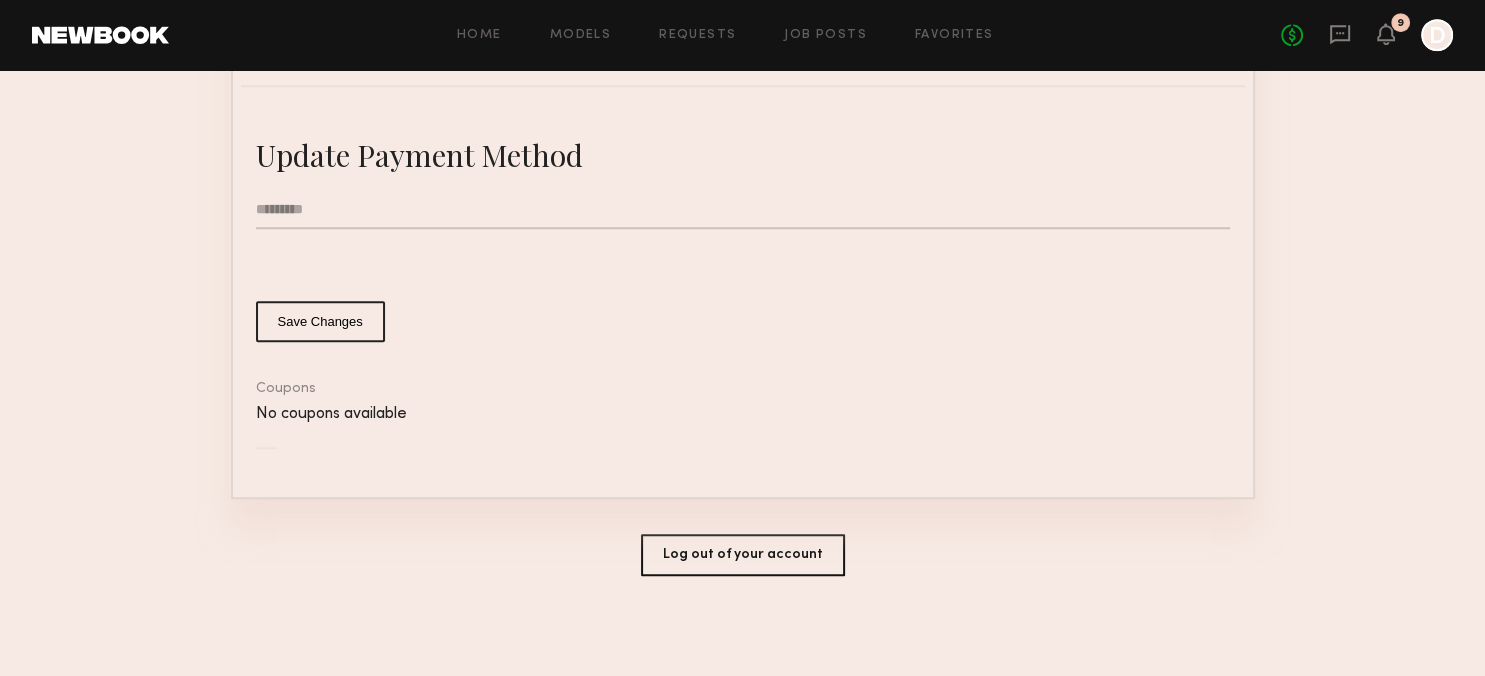 click 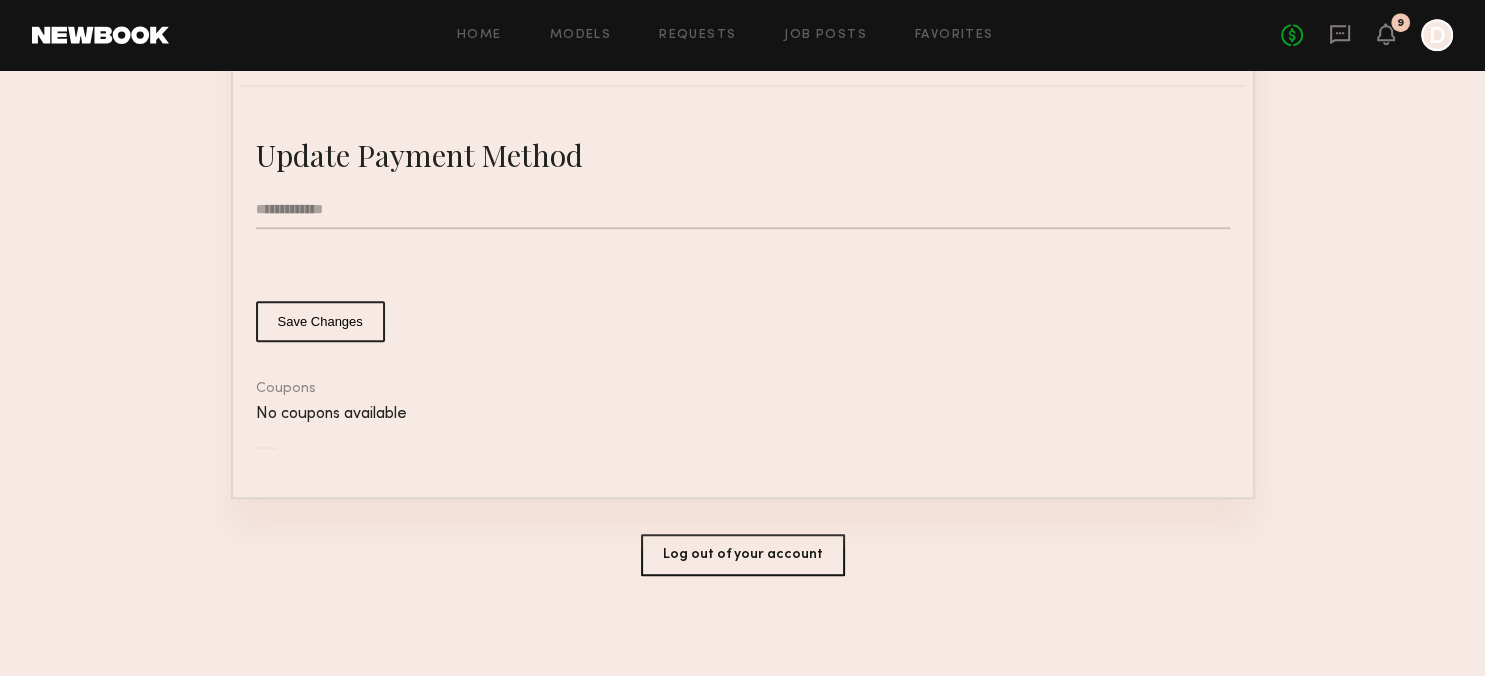 type on "**********" 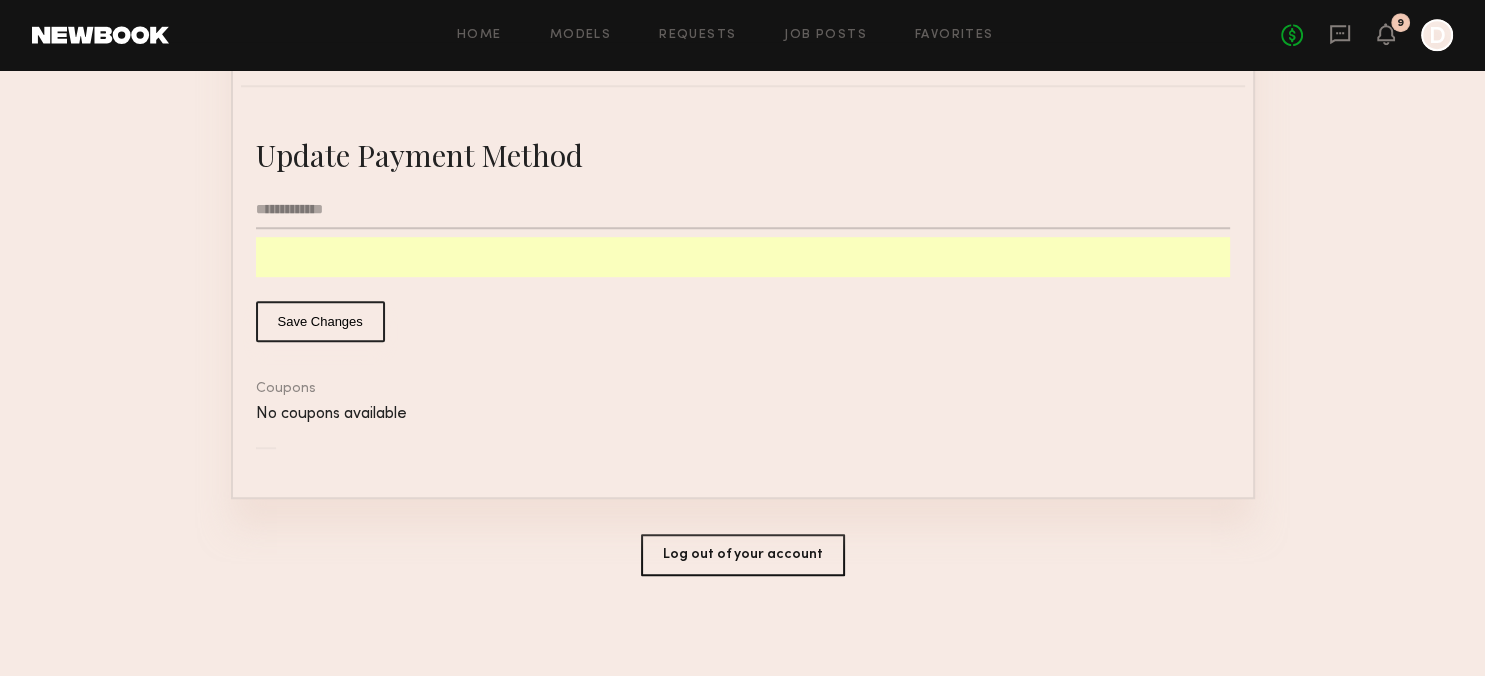 click on "Save Changes" 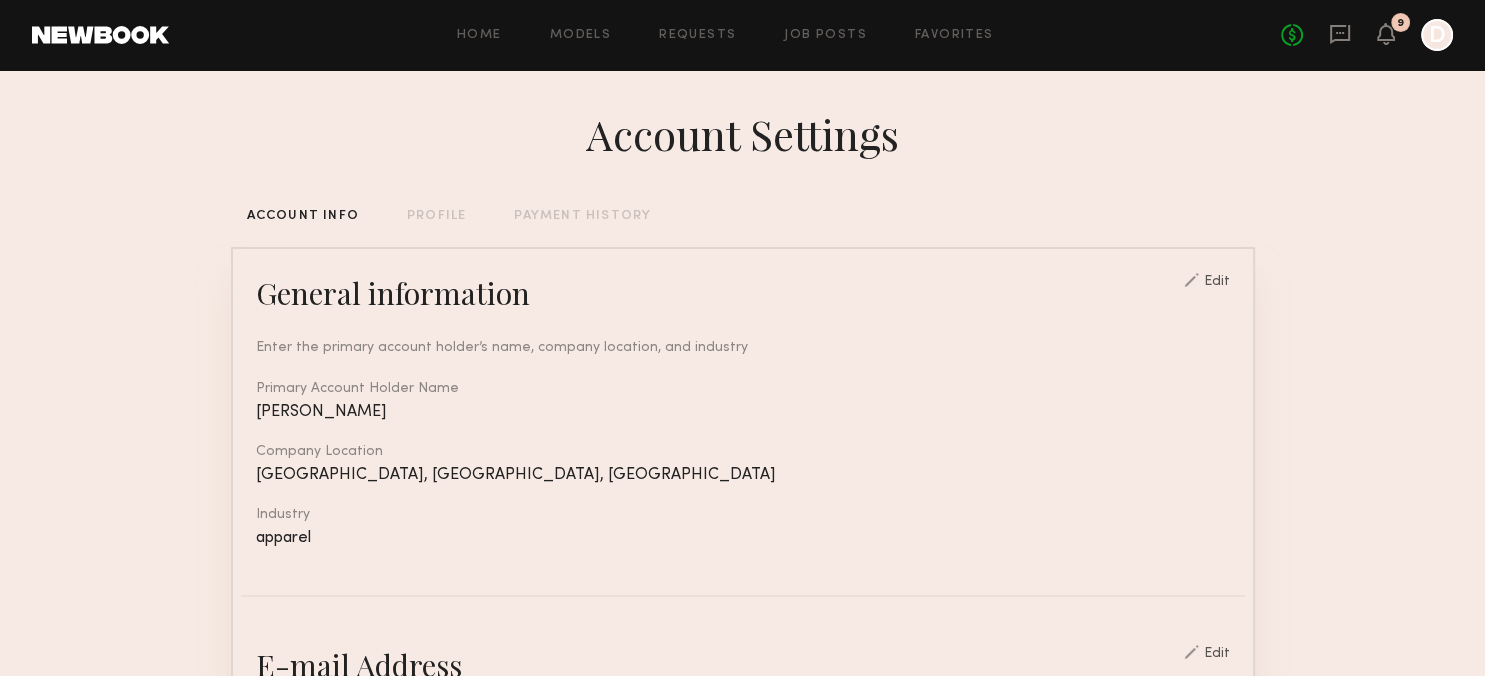 scroll, scrollTop: 0, scrollLeft: 0, axis: both 